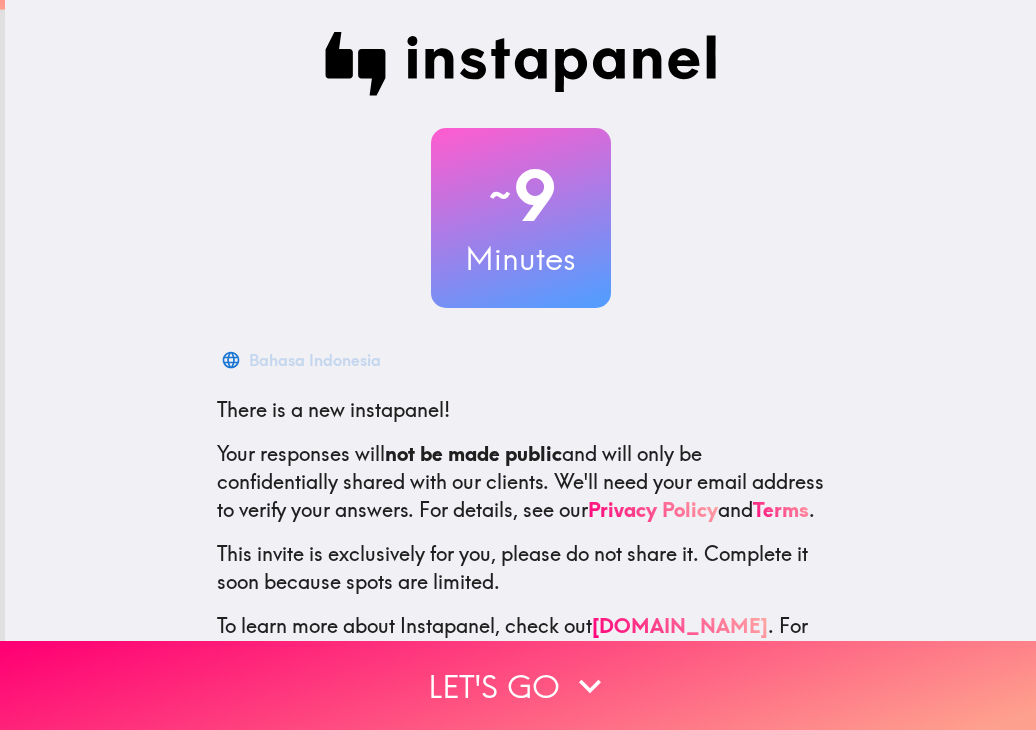 scroll, scrollTop: 0, scrollLeft: 0, axis: both 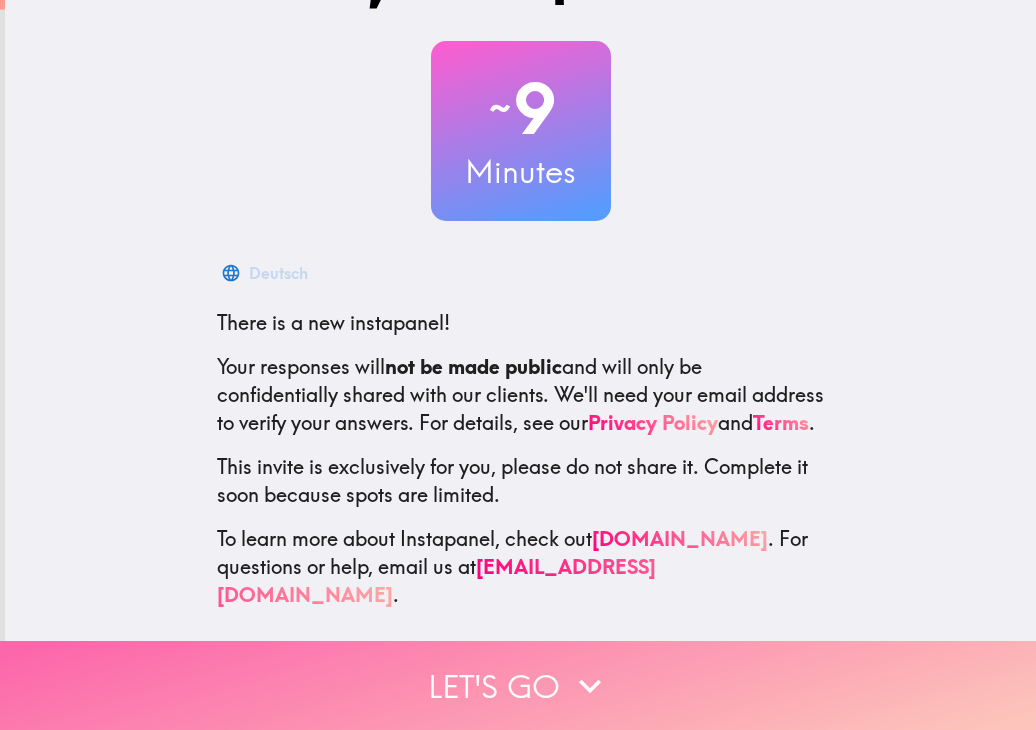 click on "Let's go" at bounding box center (518, 685) 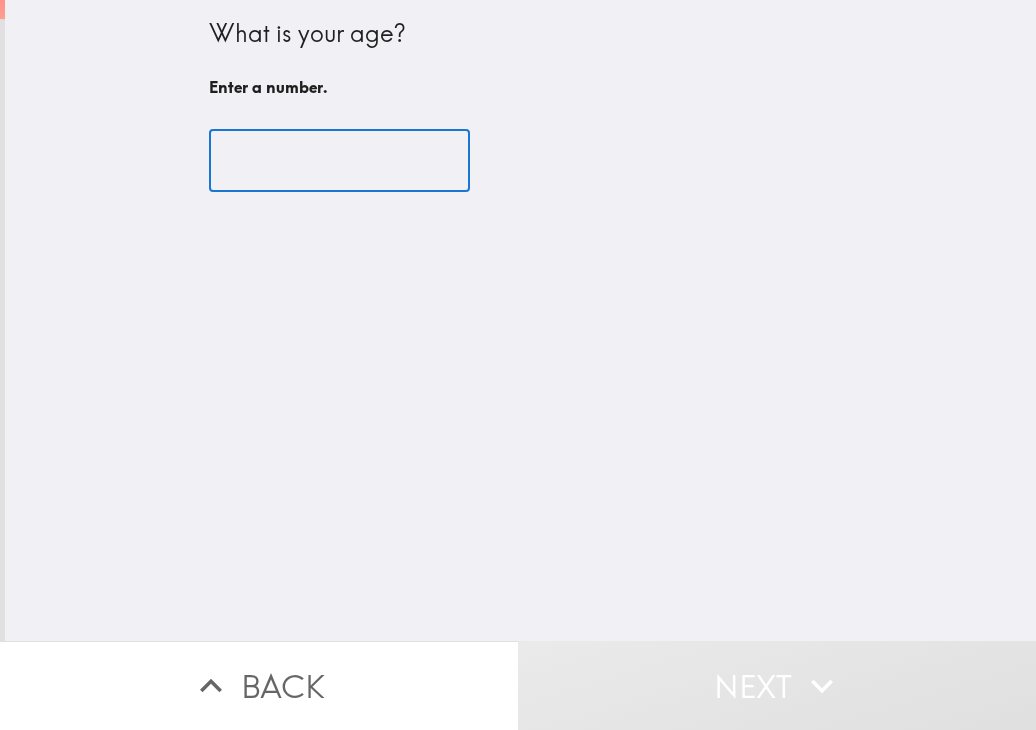 click at bounding box center [339, 161] 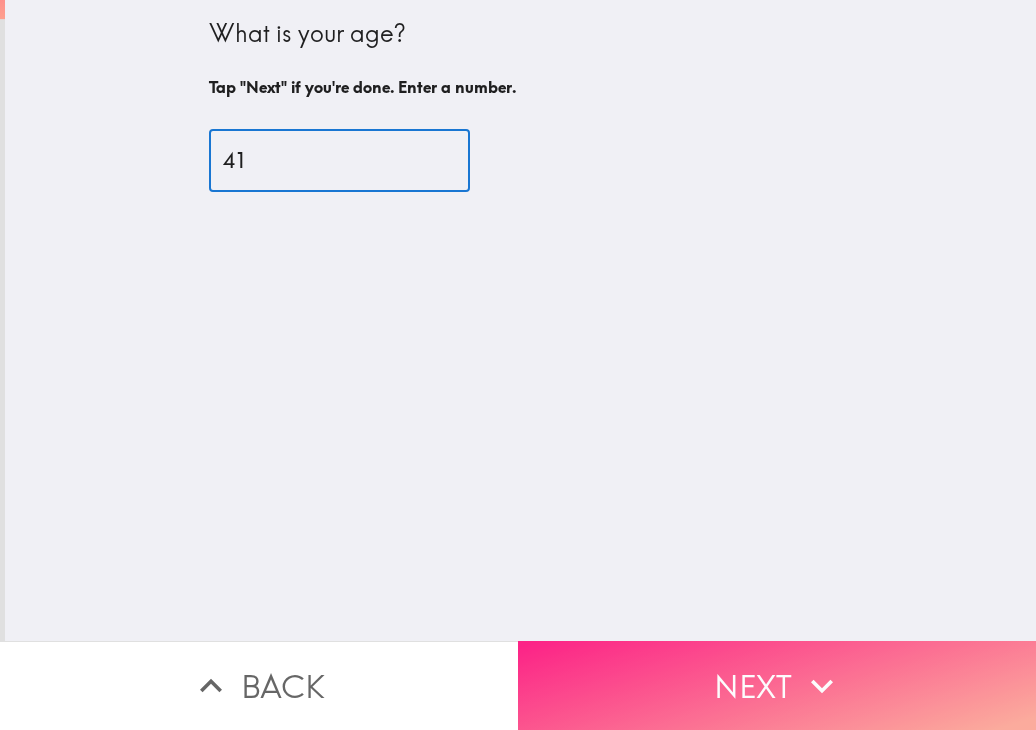 type on "41" 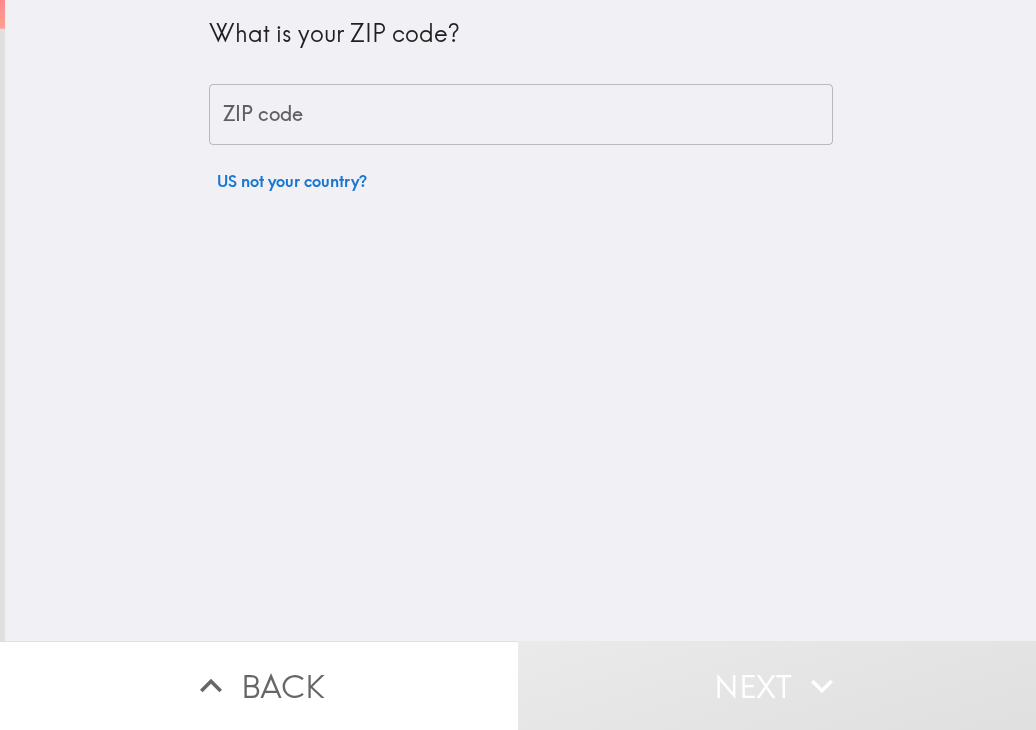 click on "ZIP code" at bounding box center (521, 115) 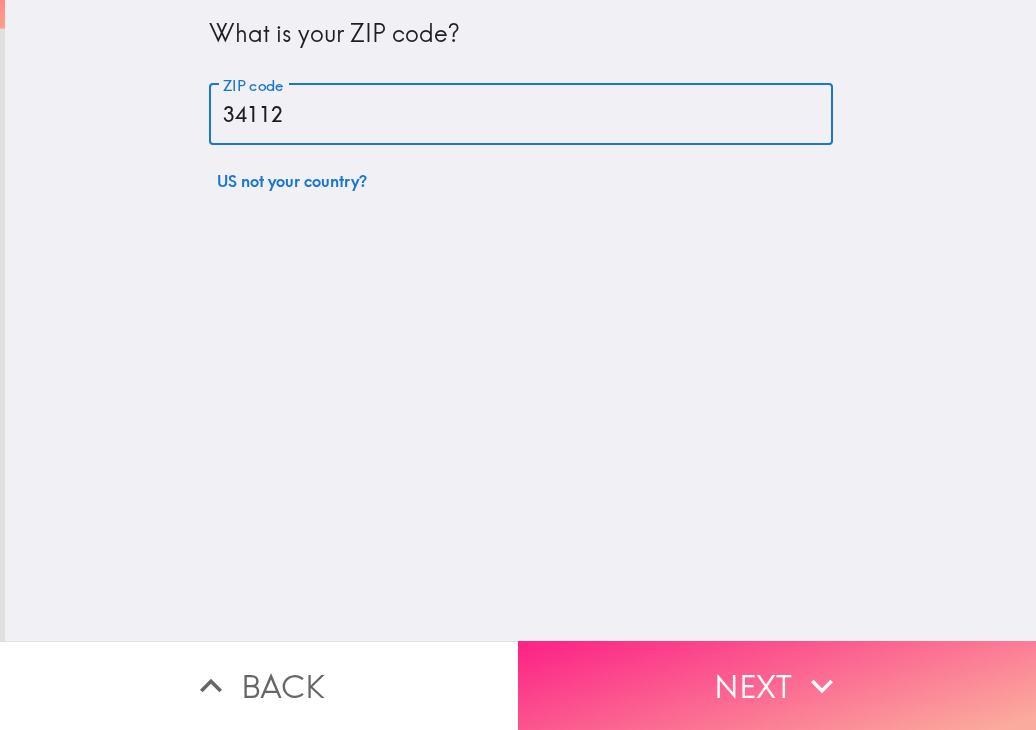 type on "34112" 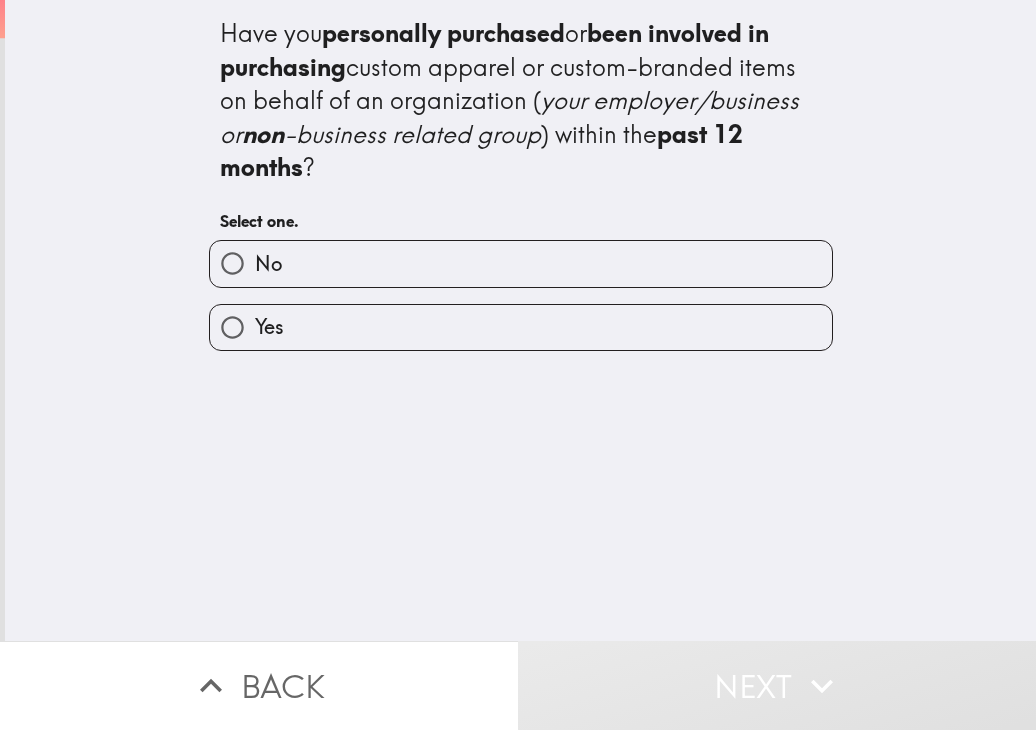 click on "Yes" at bounding box center [521, 327] 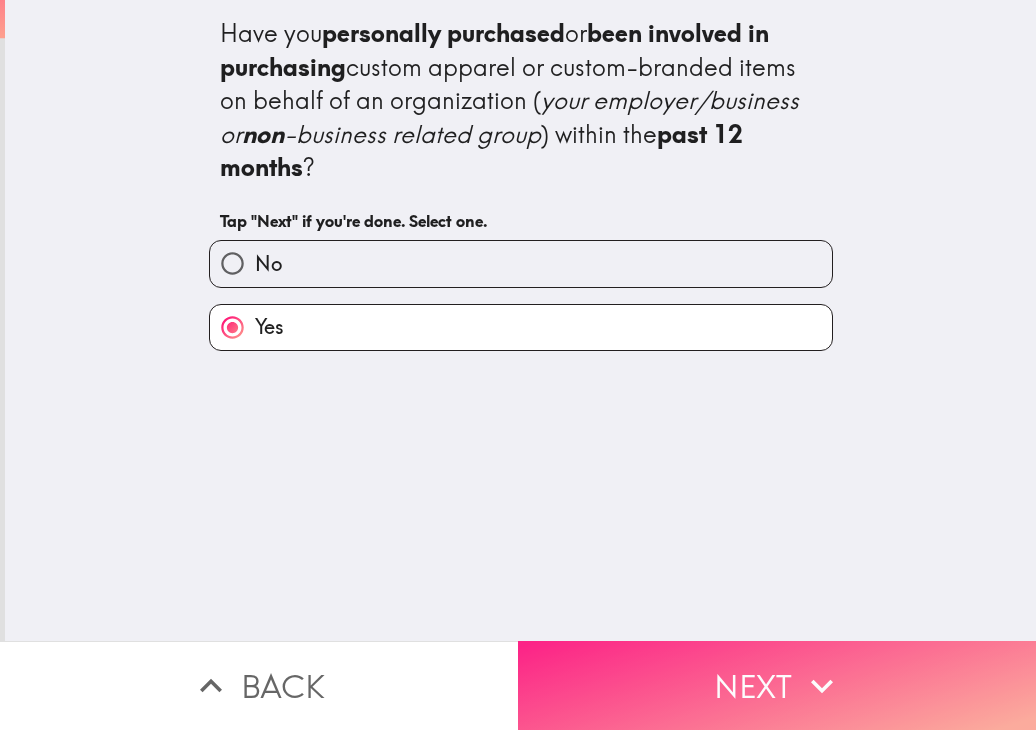 click on "Next" at bounding box center [777, 685] 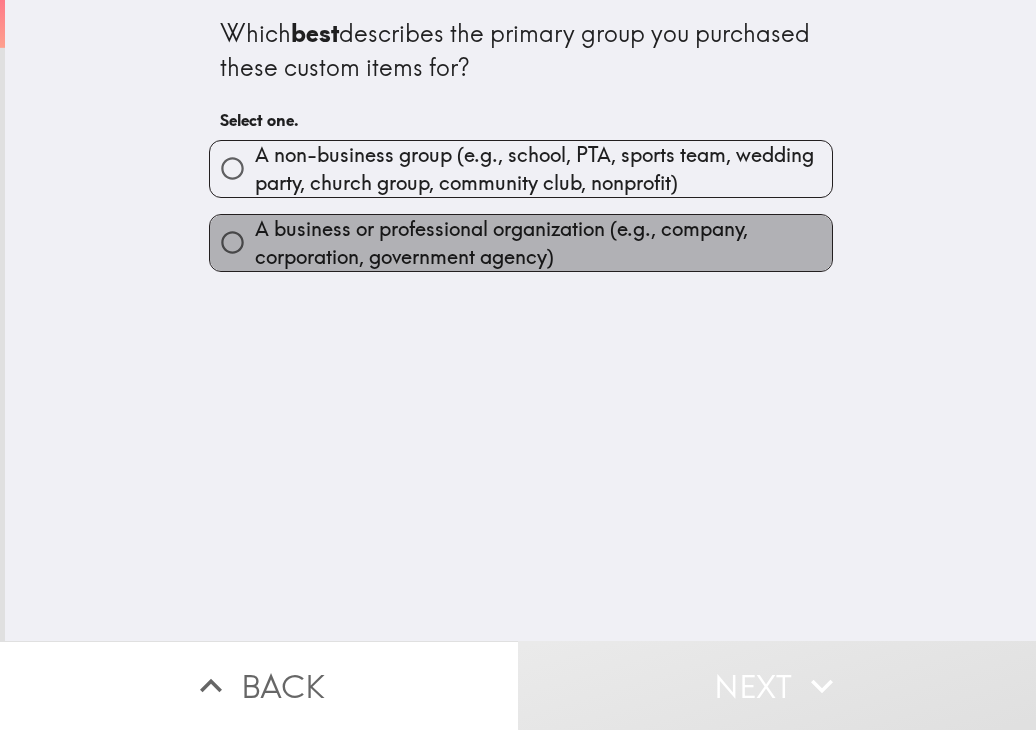 click on "A business or professional organization (e.g., company, corporation, government agency)" at bounding box center (543, 243) 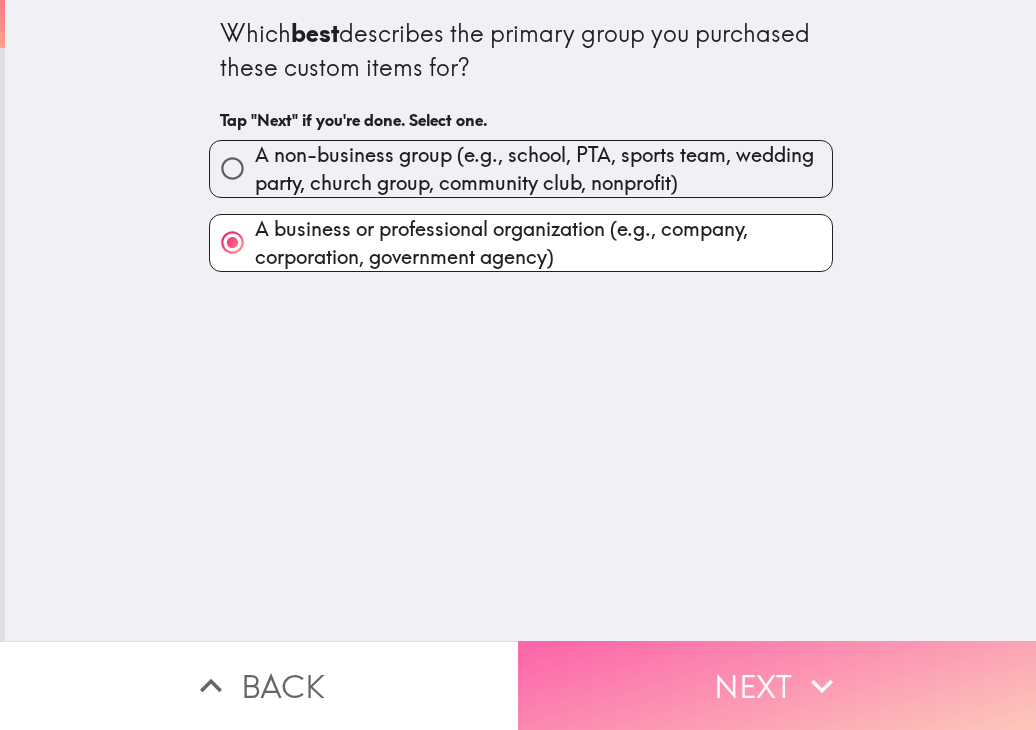click on "Next" at bounding box center (777, 685) 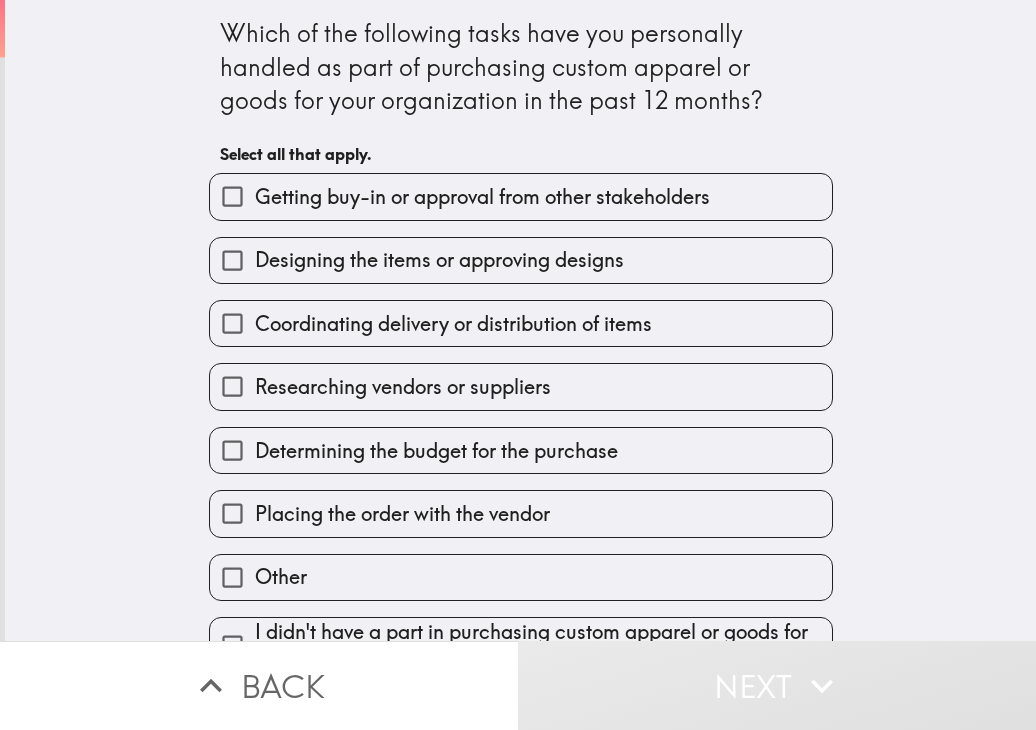 click on "Designing the items or approving designs" at bounding box center [439, 260] 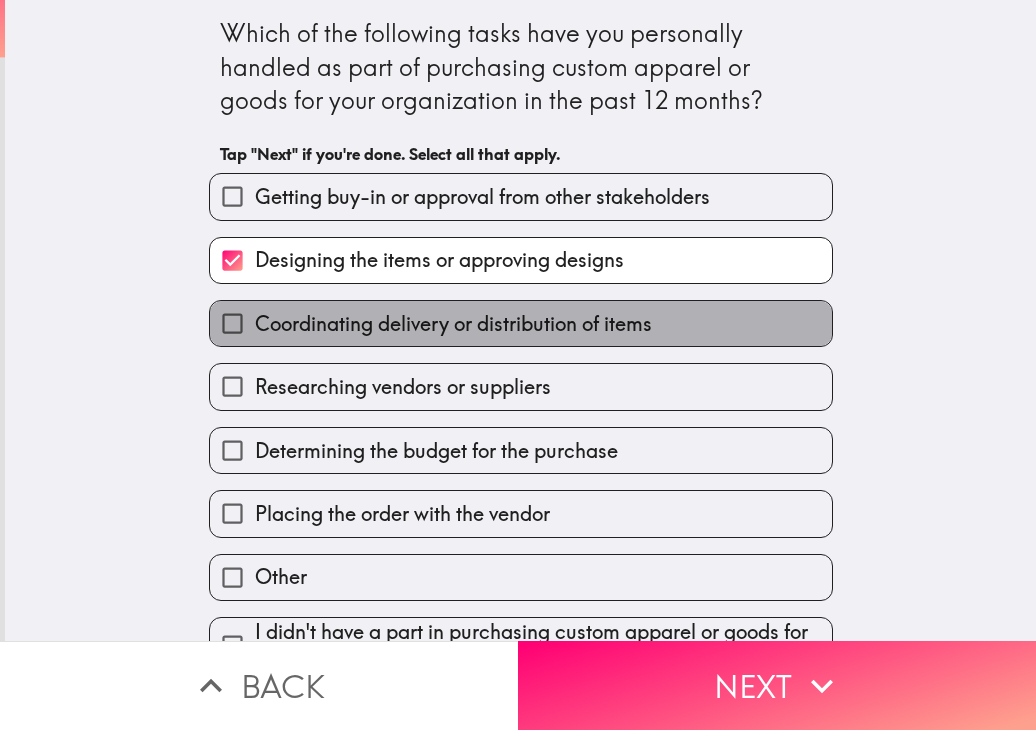 click on "Coordinating delivery or distribution of items" at bounding box center (453, 324) 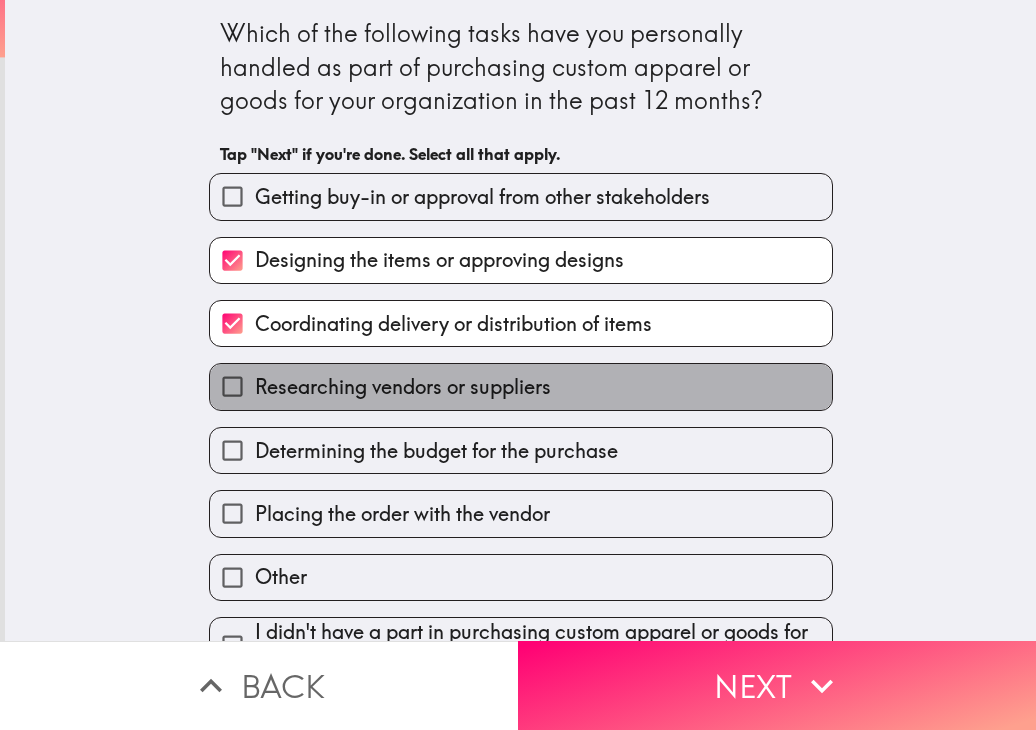 click on "Researching vendors or suppliers" at bounding box center [403, 387] 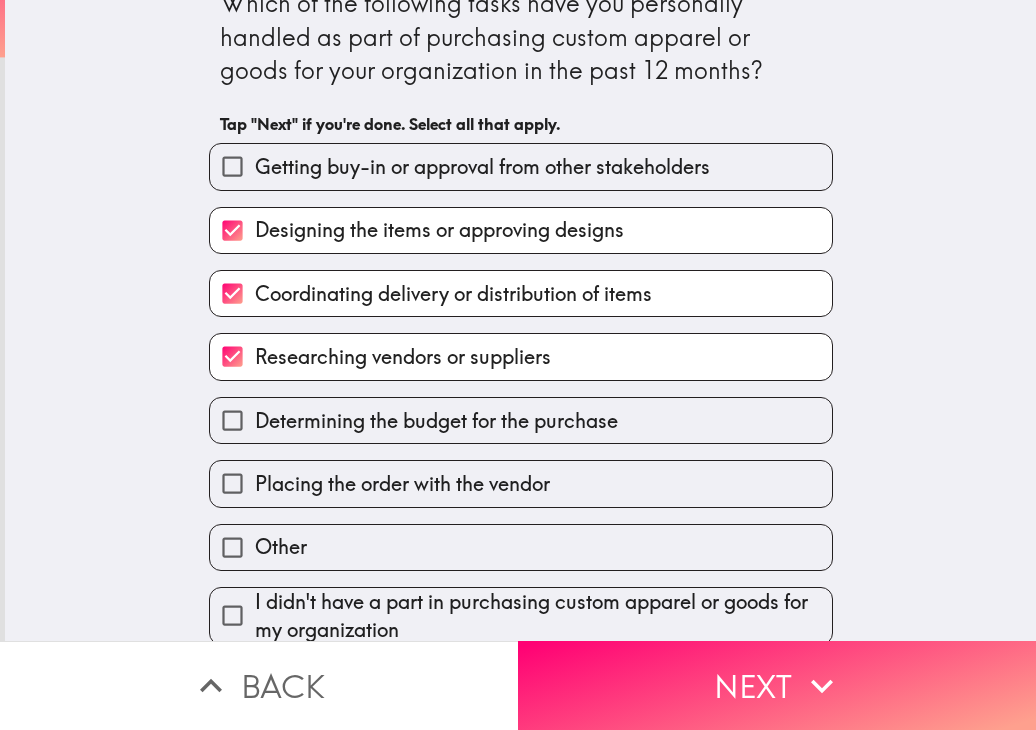 scroll, scrollTop: 47, scrollLeft: 0, axis: vertical 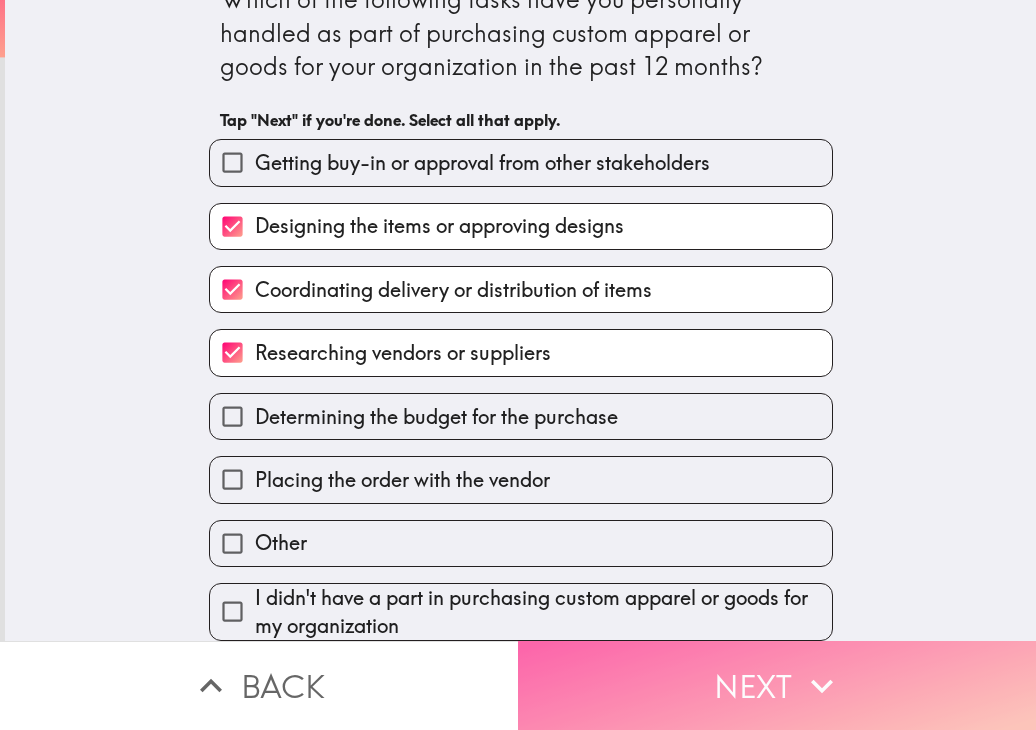 click on "Next" at bounding box center (777, 685) 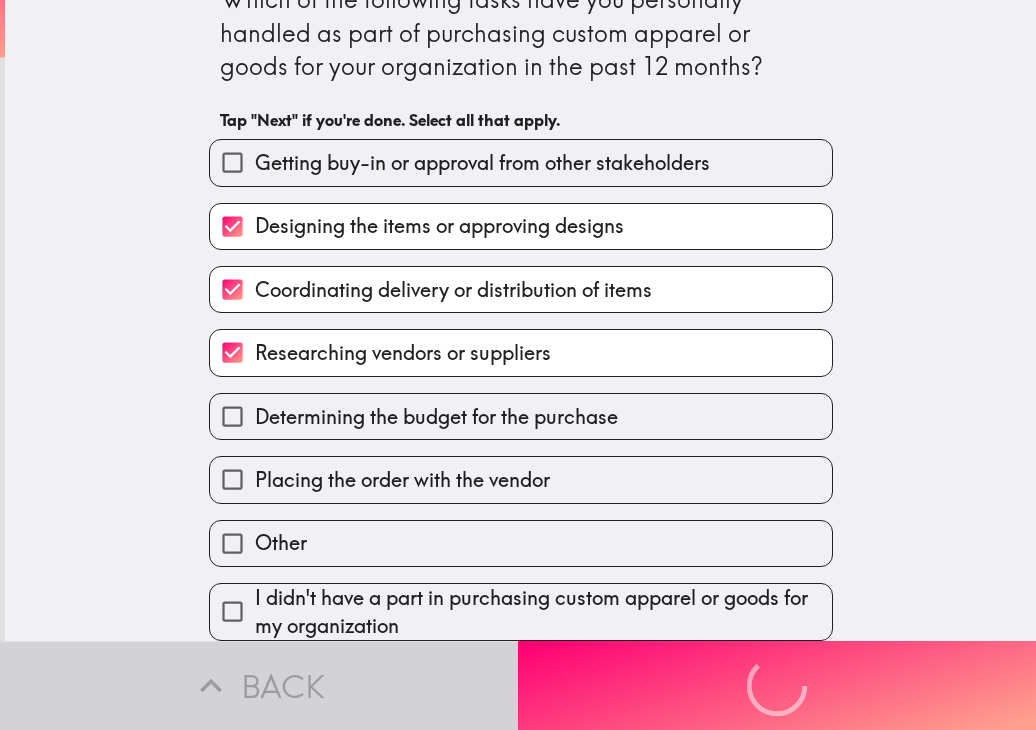 scroll, scrollTop: 0, scrollLeft: 0, axis: both 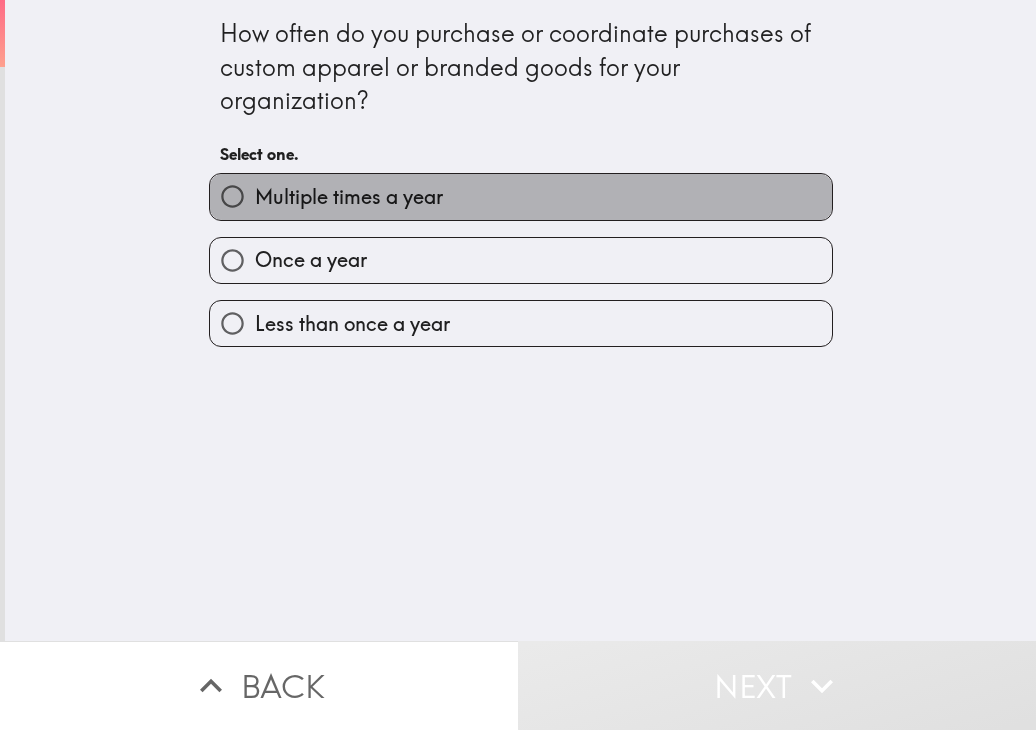 click on "Multiple times a year" at bounding box center (521, 196) 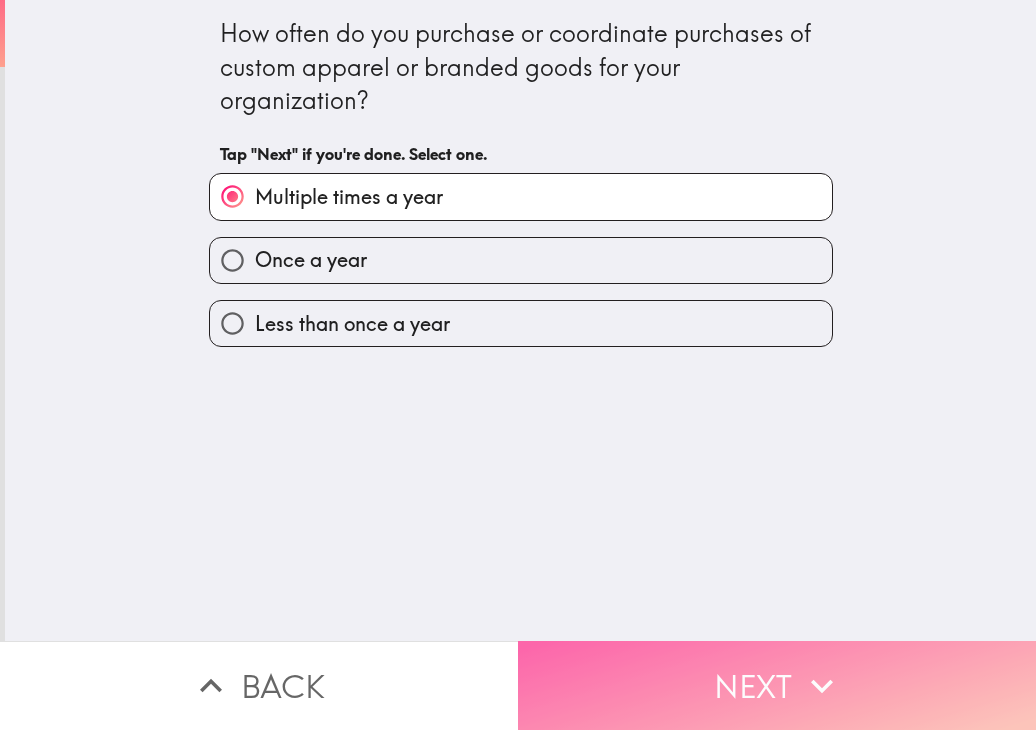 click on "Next" at bounding box center [777, 685] 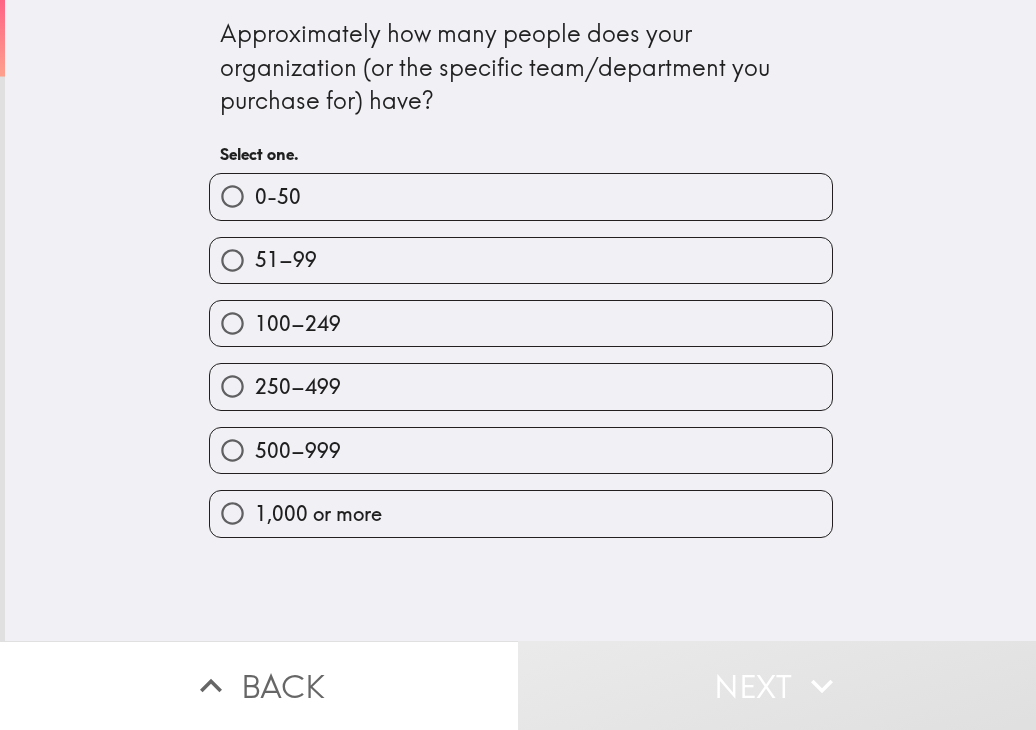click on "500–999" at bounding box center (521, 450) 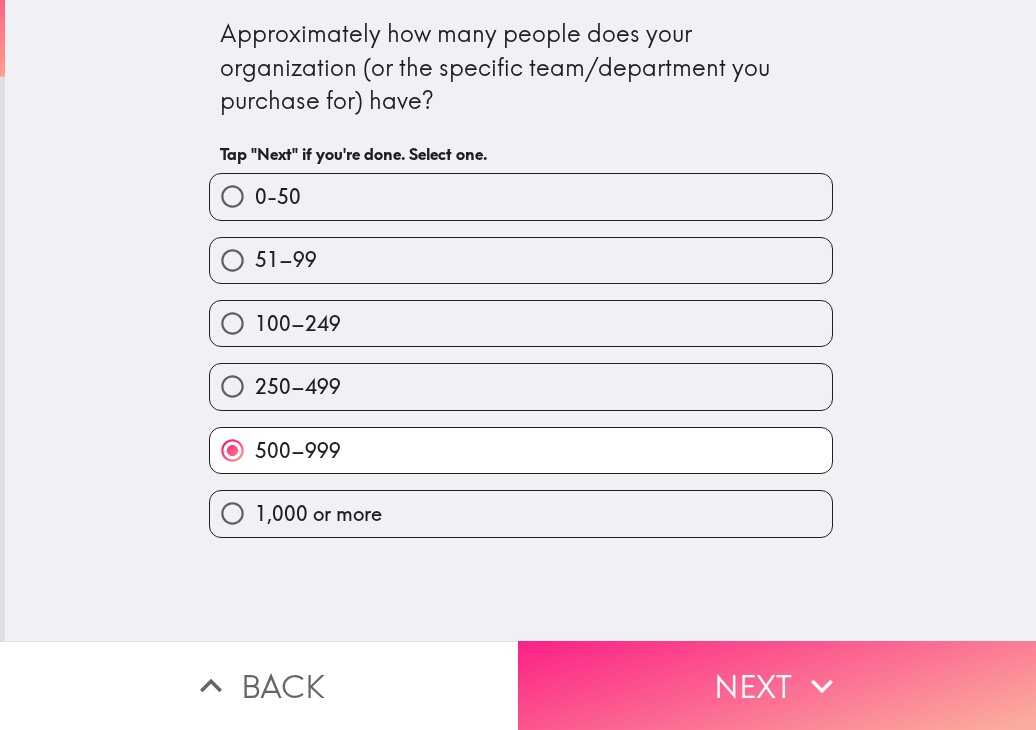 click on "Next" at bounding box center (777, 685) 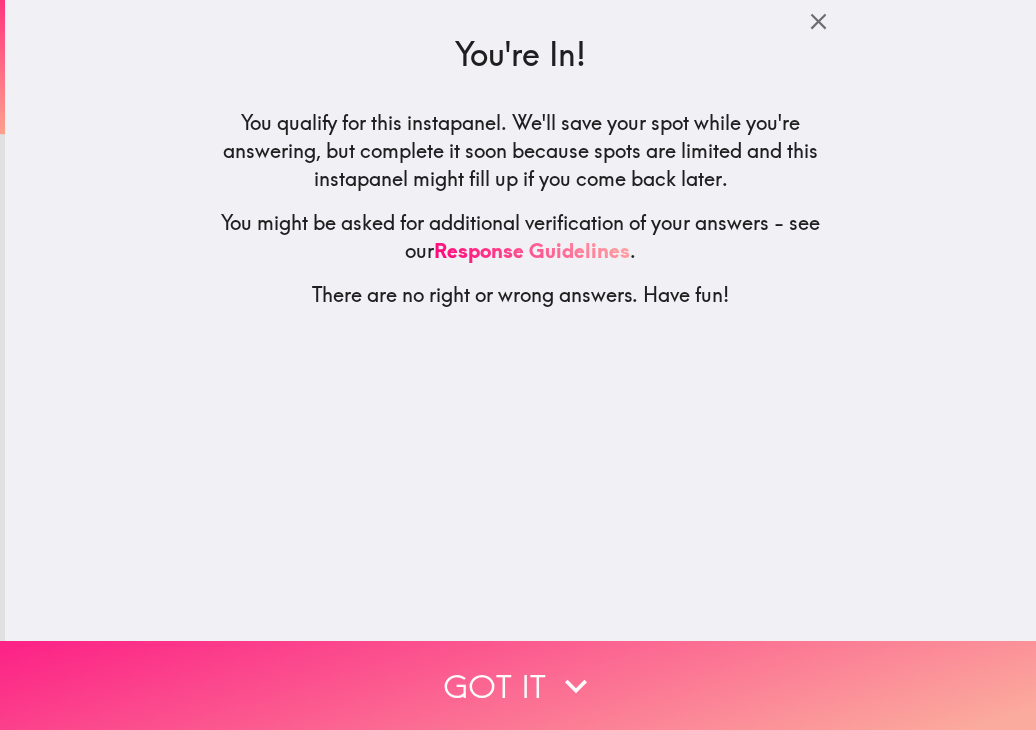 click 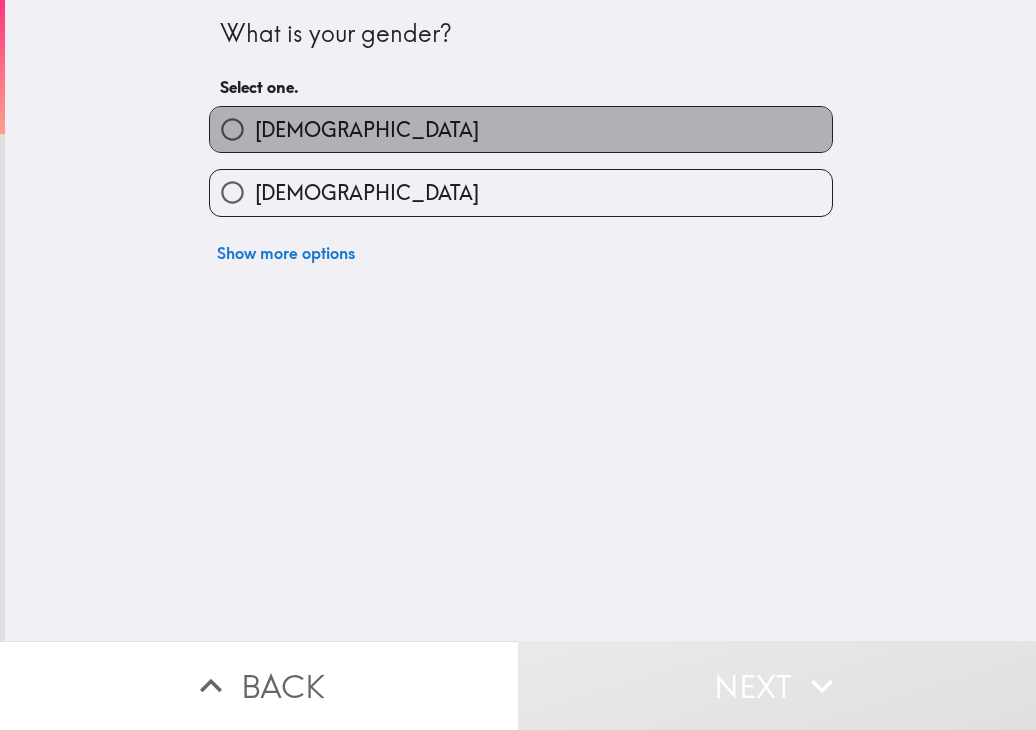 click on "Male" at bounding box center (521, 129) 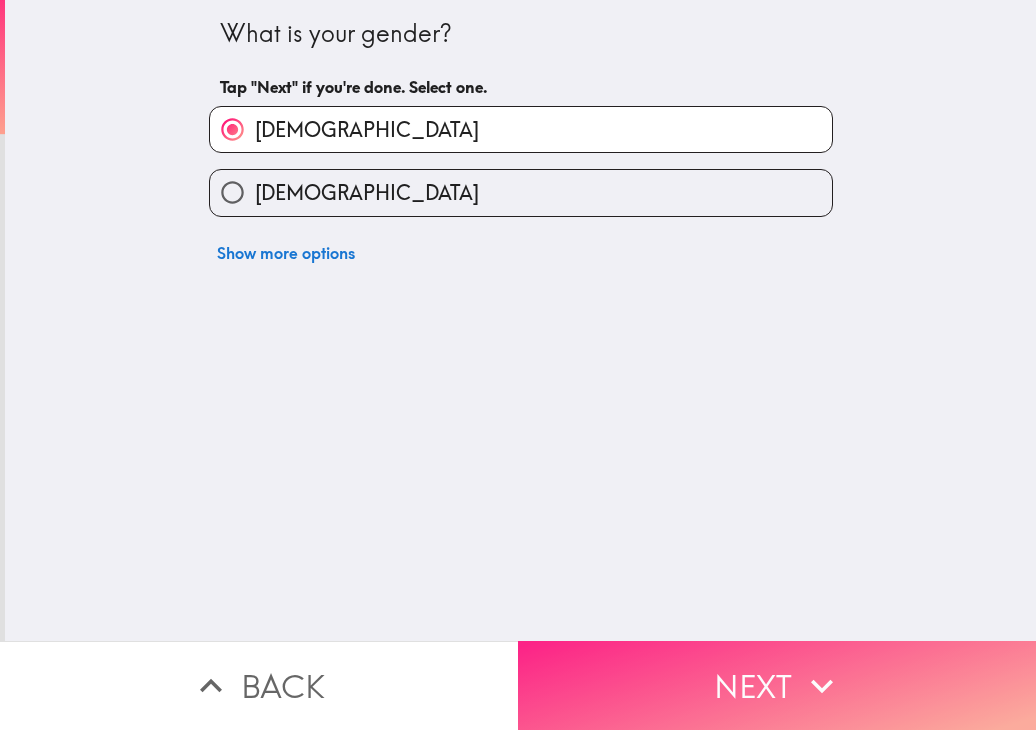 click on "Next" at bounding box center (777, 685) 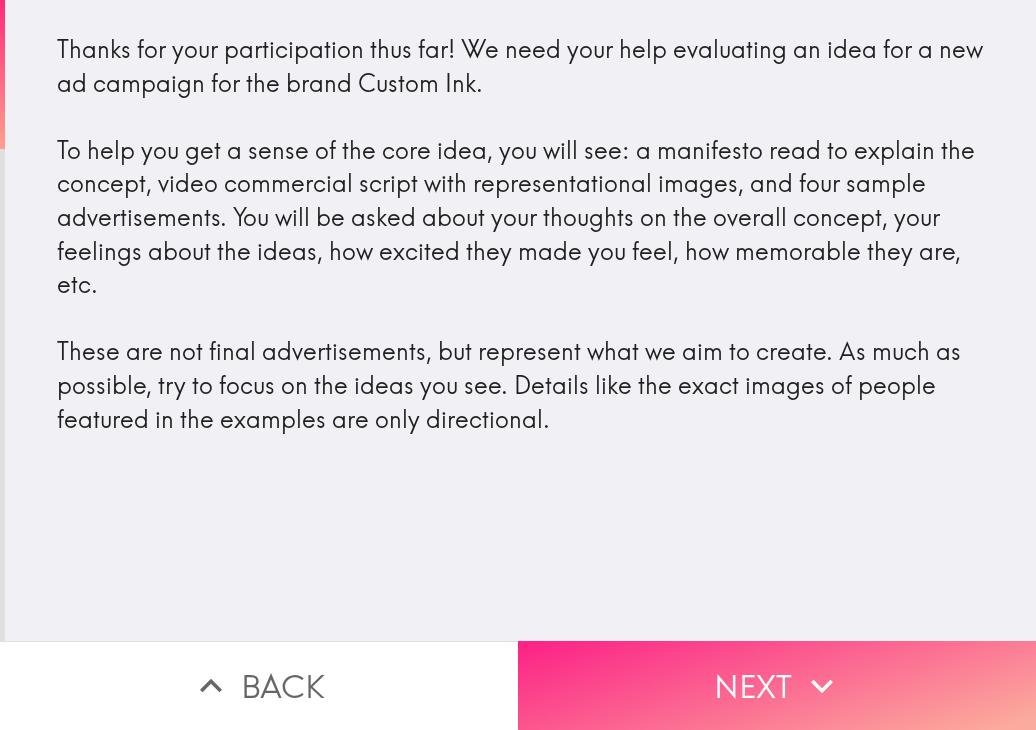click on "Next" at bounding box center (777, 685) 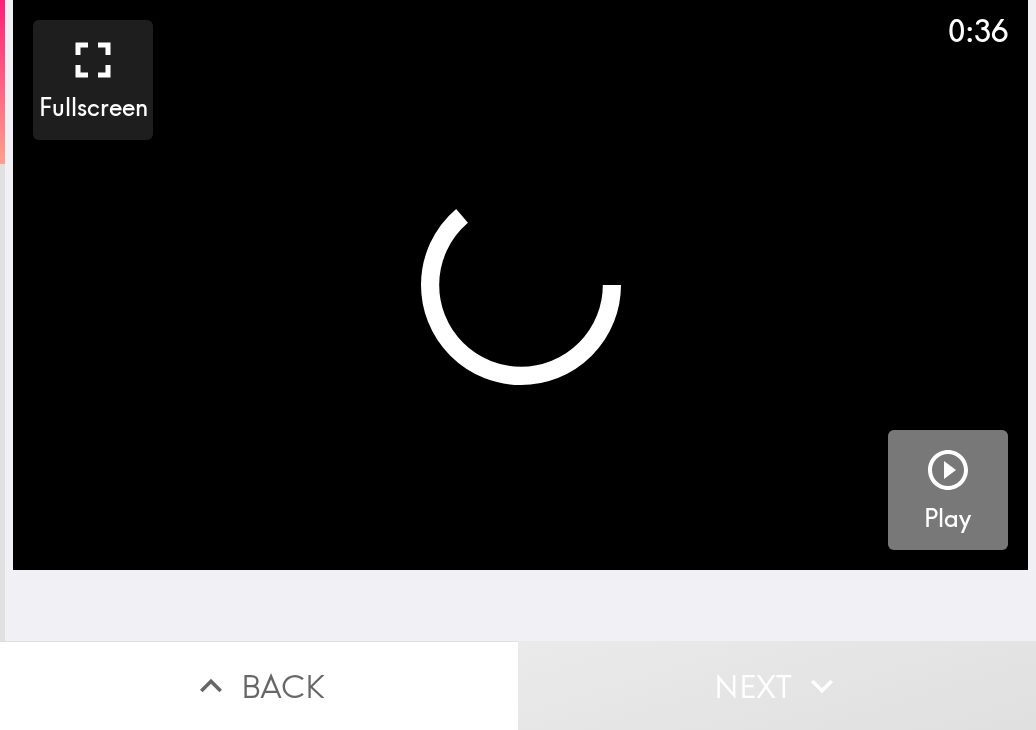 click 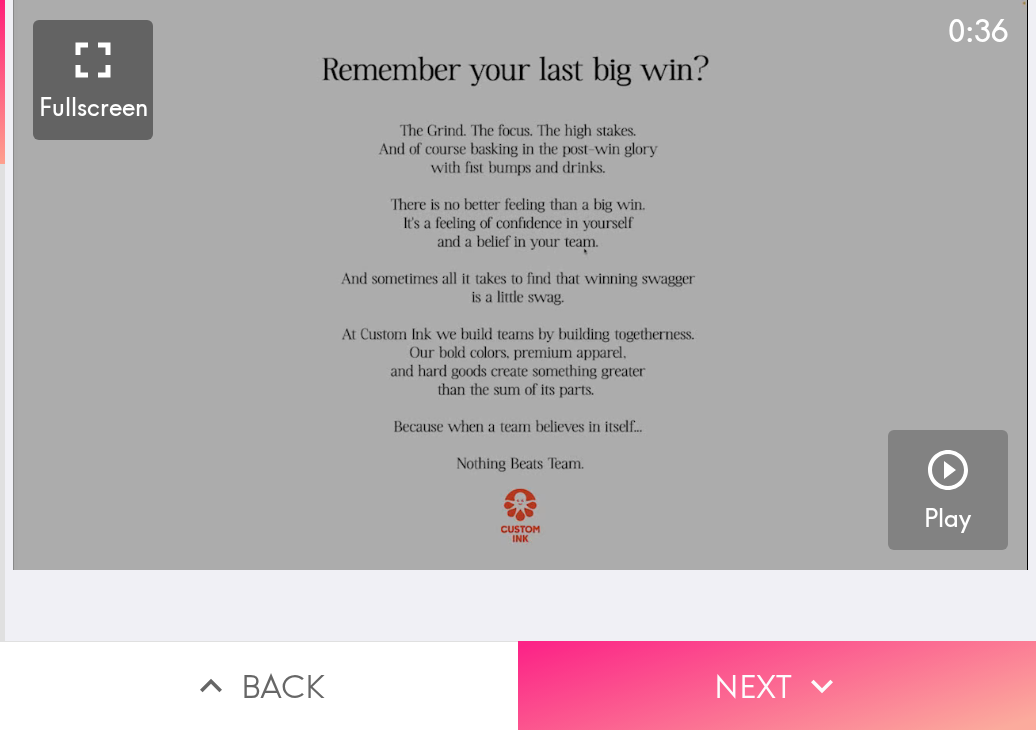 click on "Next" at bounding box center [777, 685] 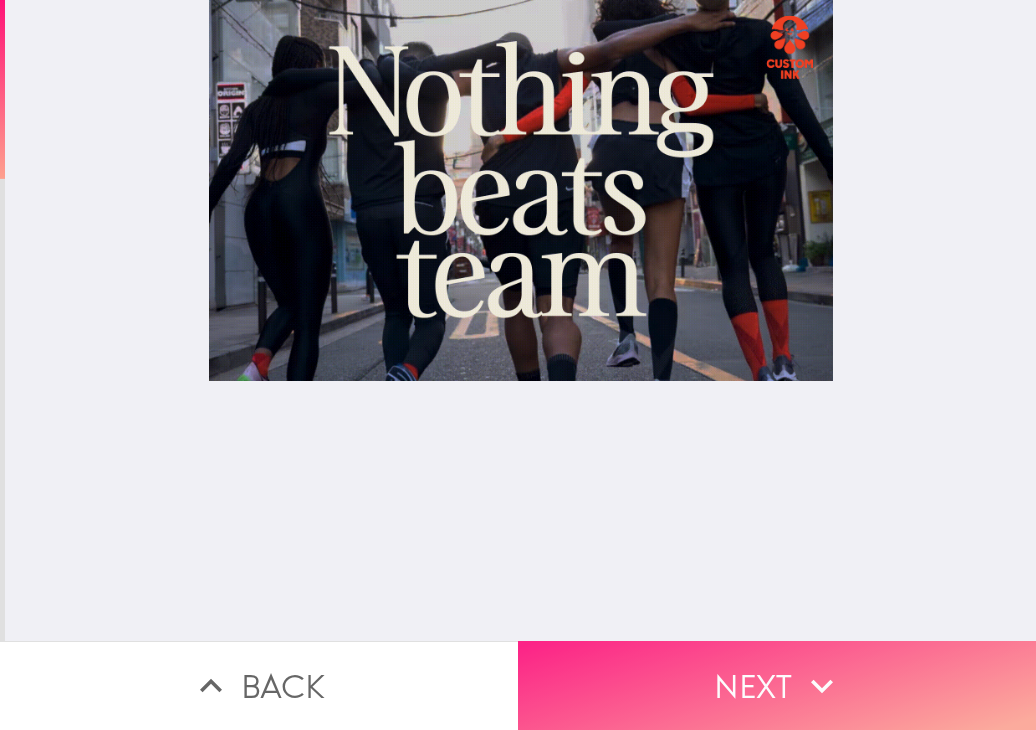 click on "Next" at bounding box center [777, 685] 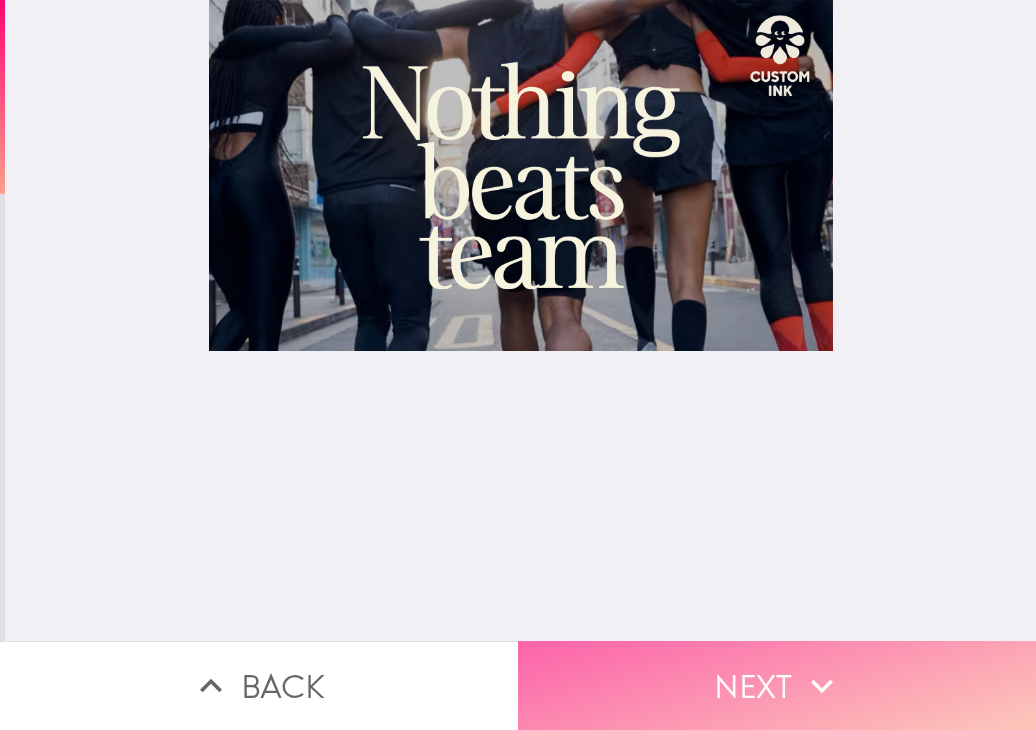 click on "Next" at bounding box center [777, 685] 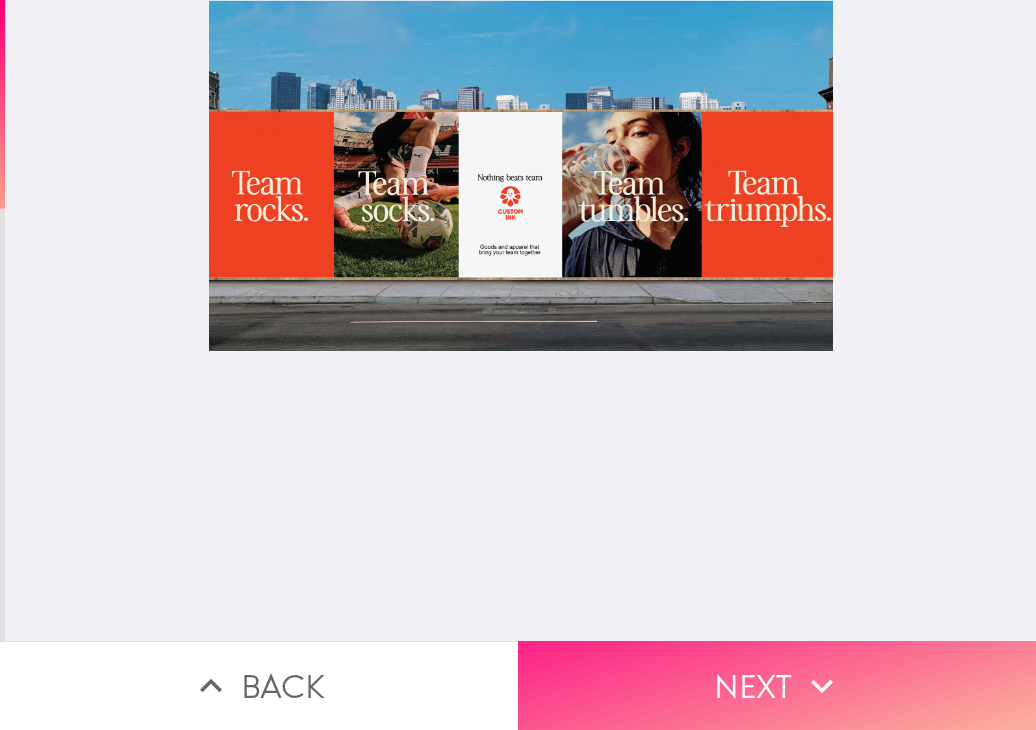 click on "Next" at bounding box center [777, 685] 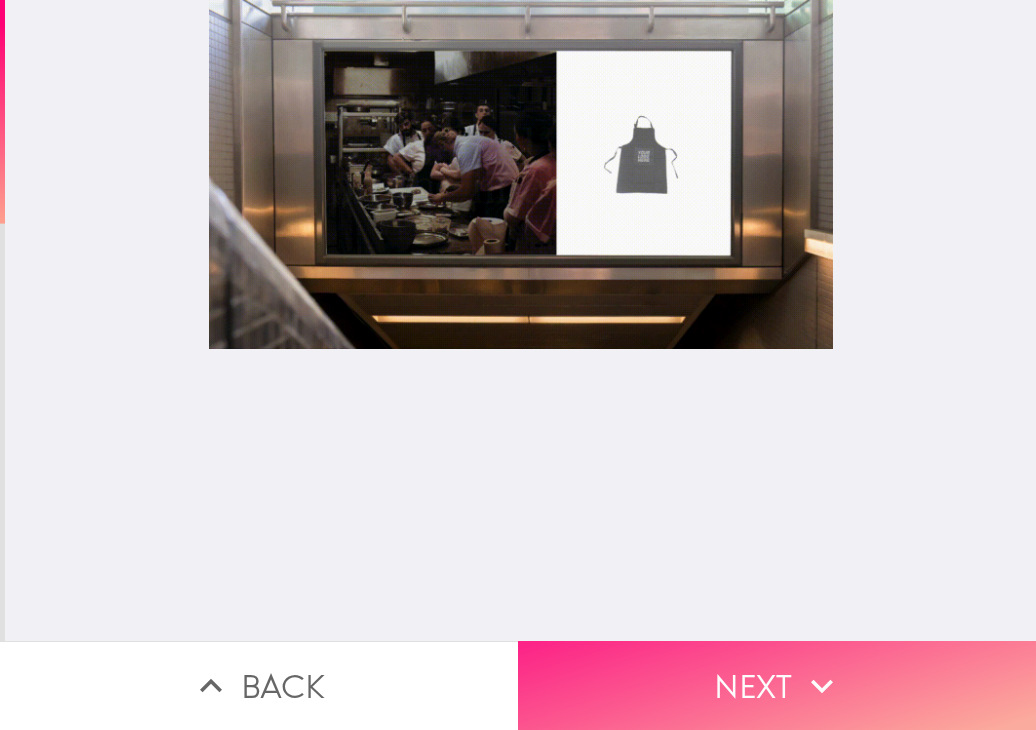click on "Next" at bounding box center (777, 685) 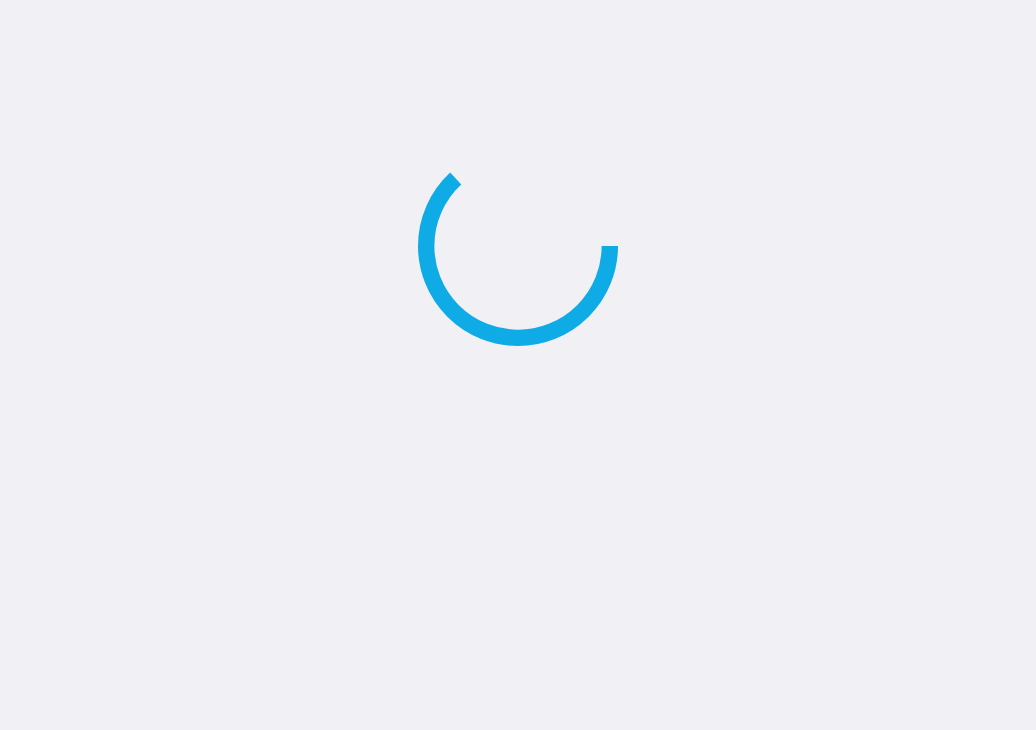 scroll, scrollTop: 0, scrollLeft: 0, axis: both 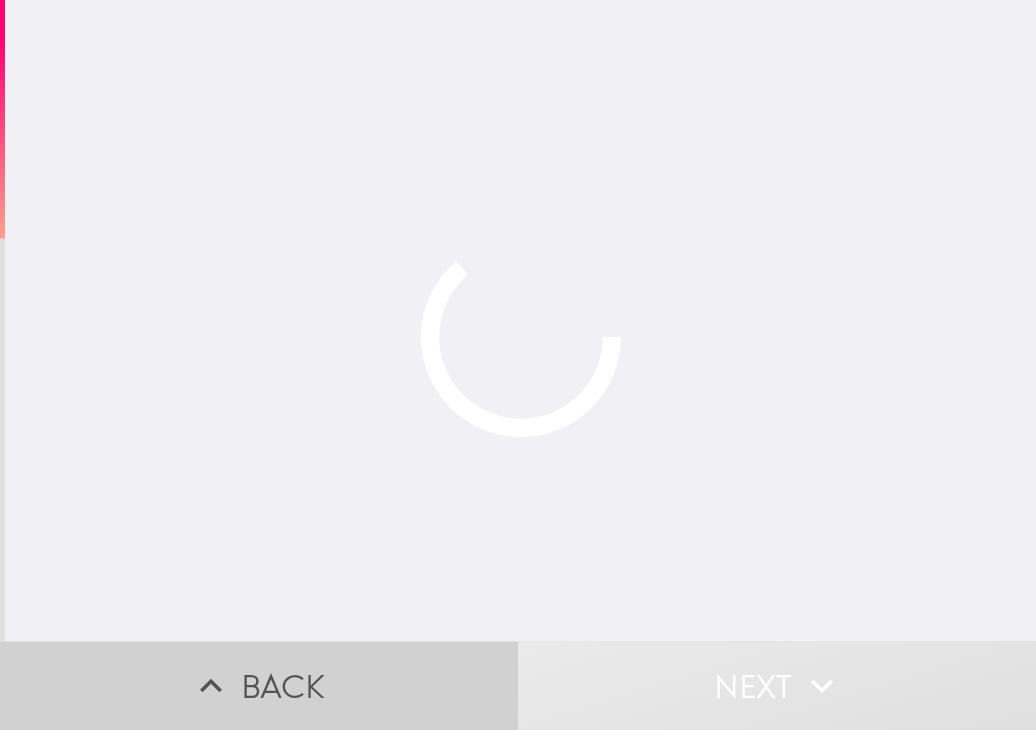 click on "Back" at bounding box center (259, 685) 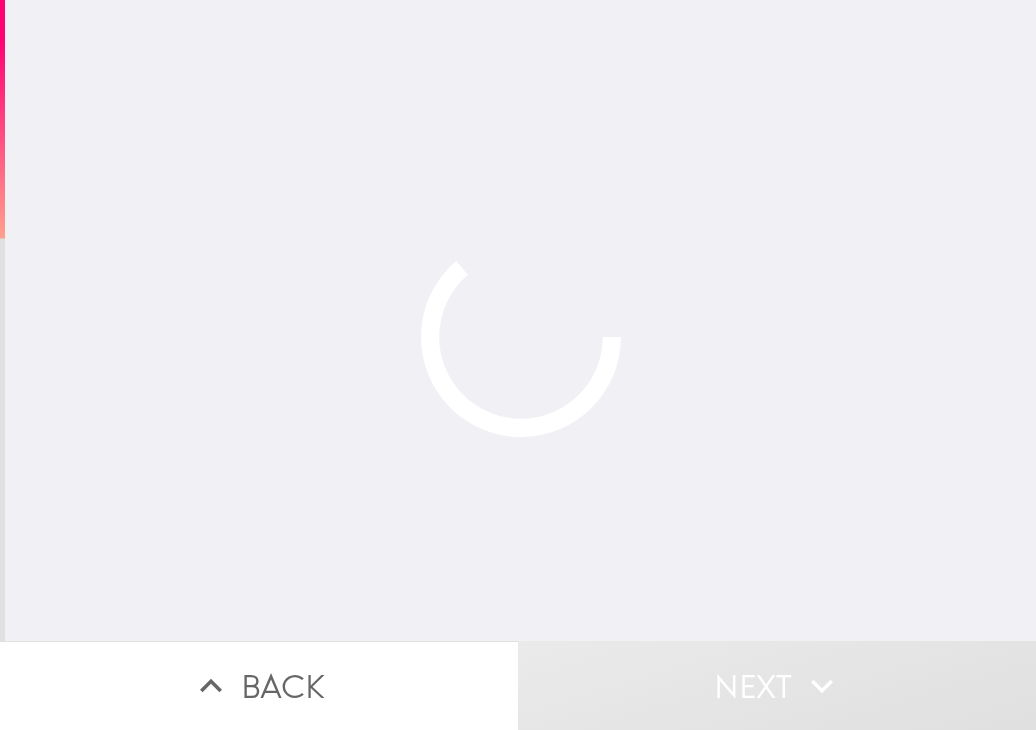 scroll, scrollTop: 0, scrollLeft: 0, axis: both 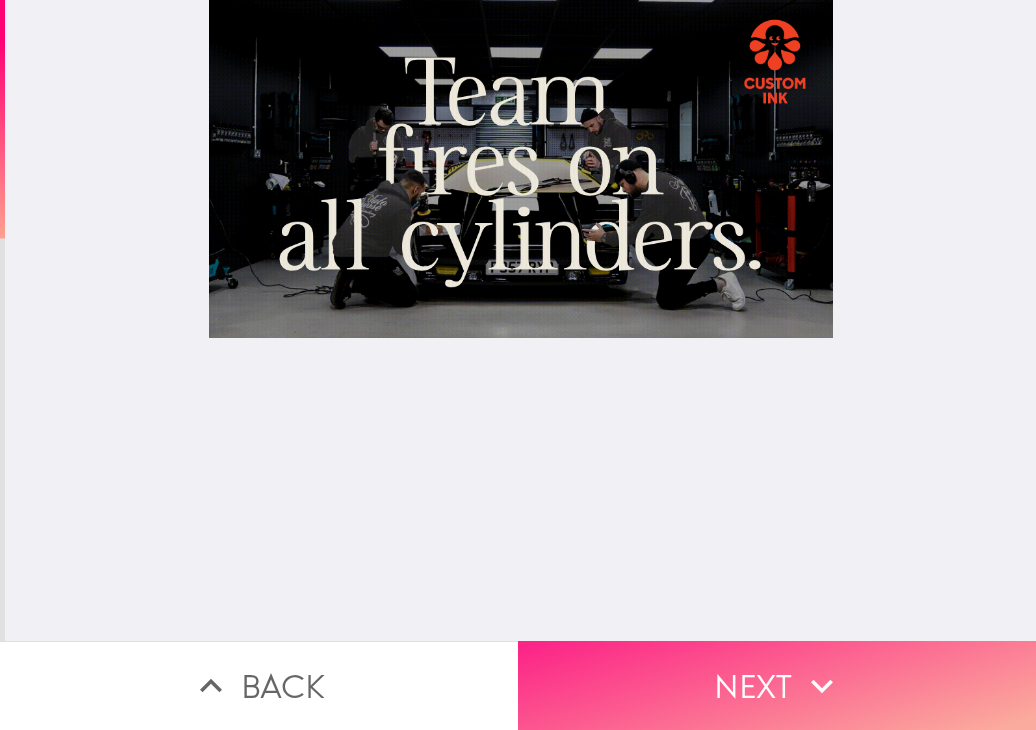 click on "Next" at bounding box center (777, 685) 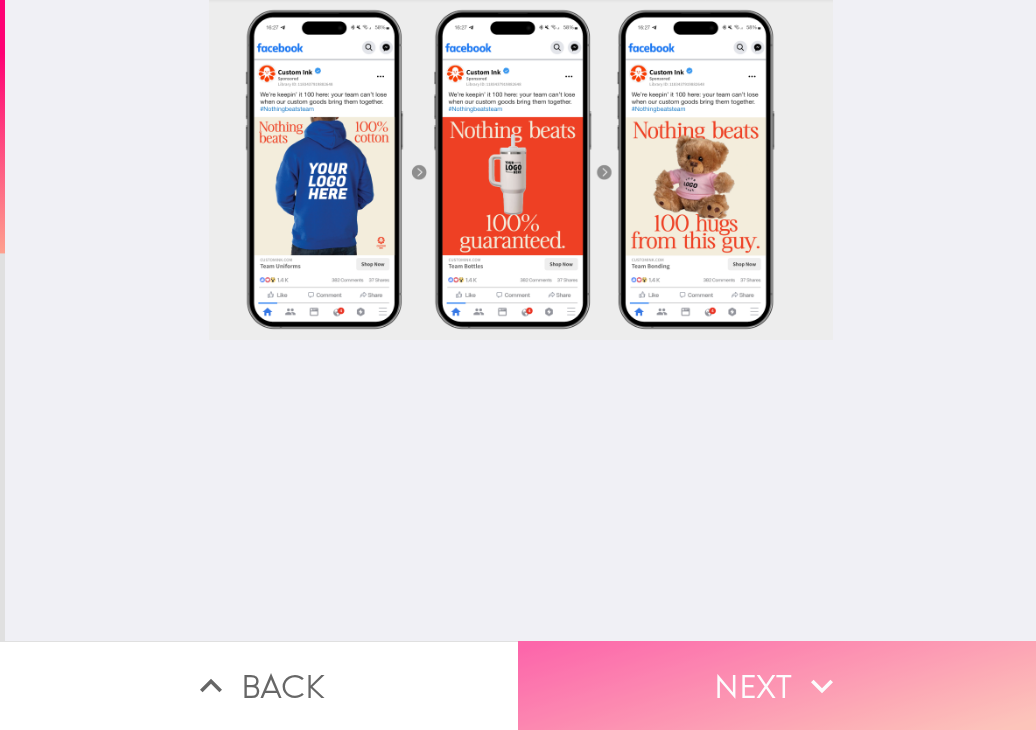 click on "Next" at bounding box center (777, 685) 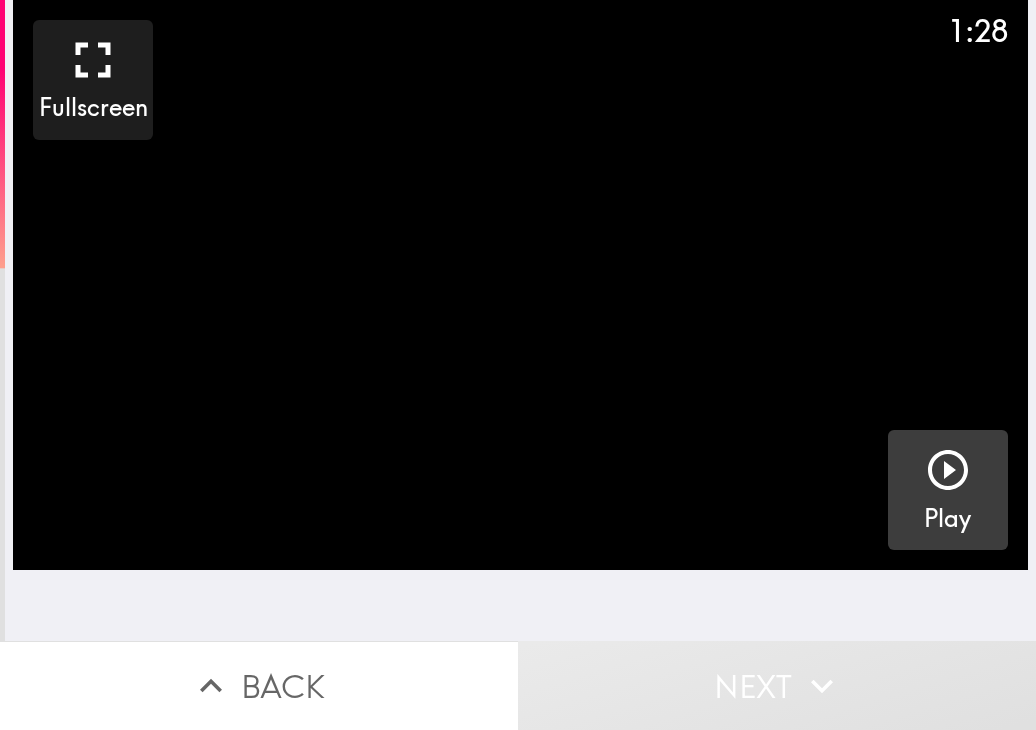 click 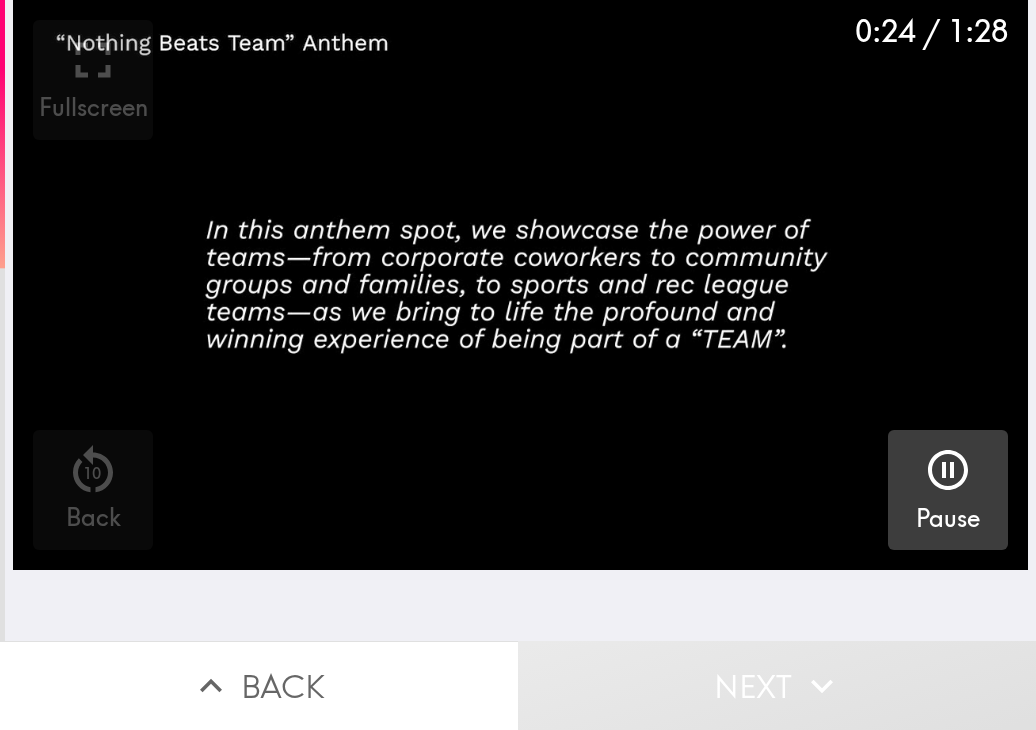 click 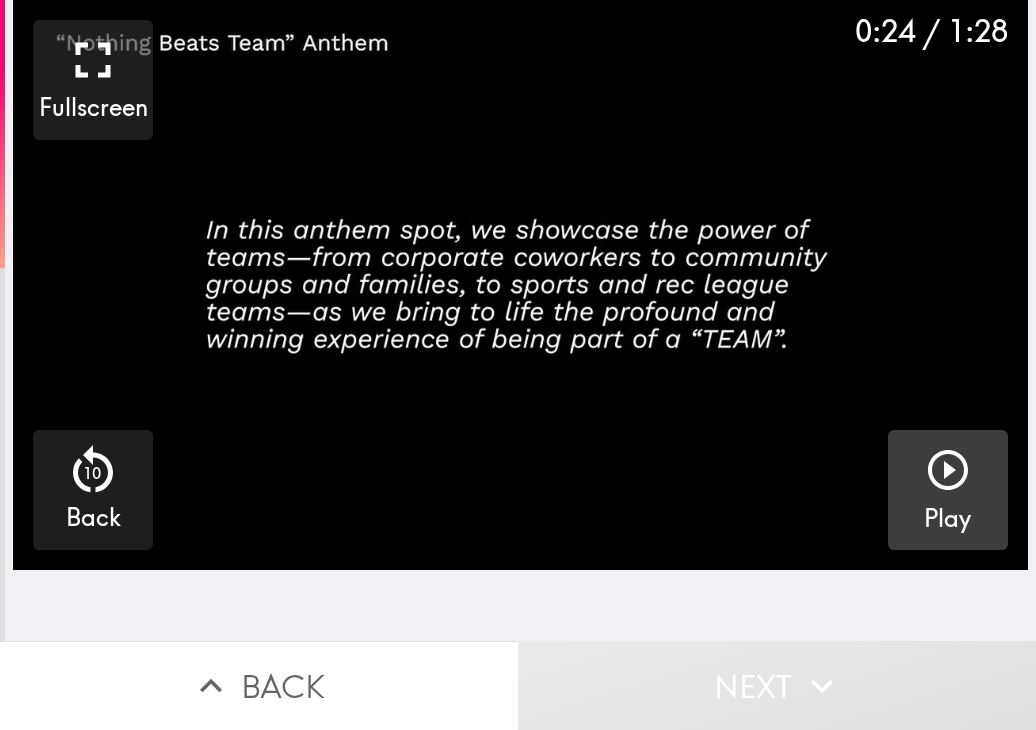 click 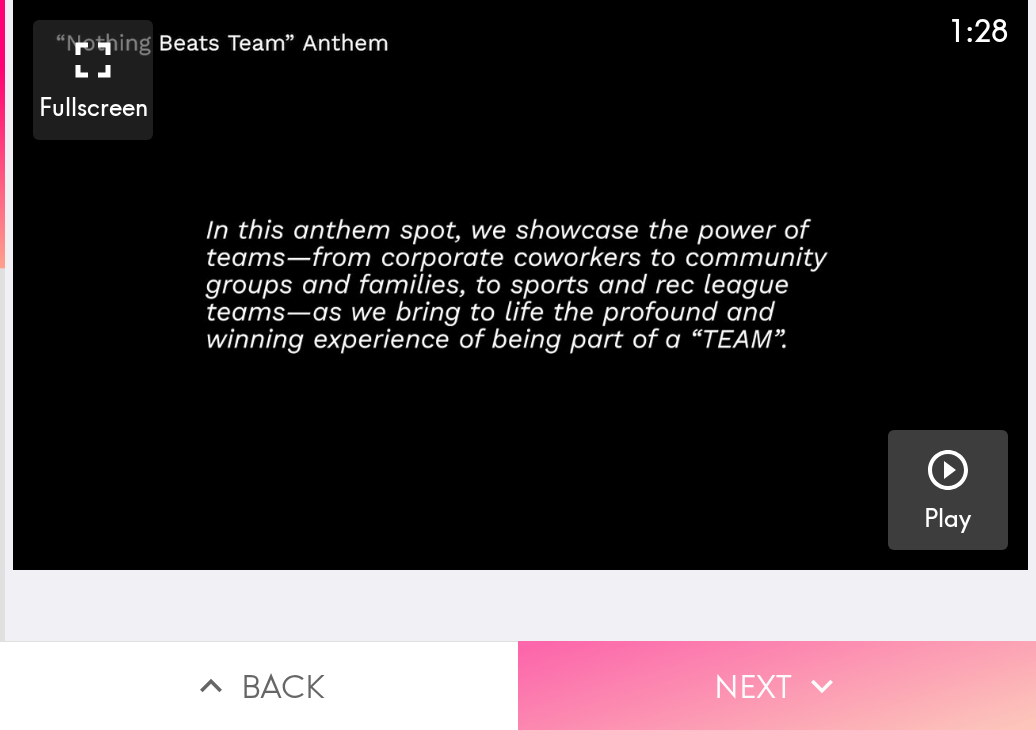 click on "Next" at bounding box center [777, 685] 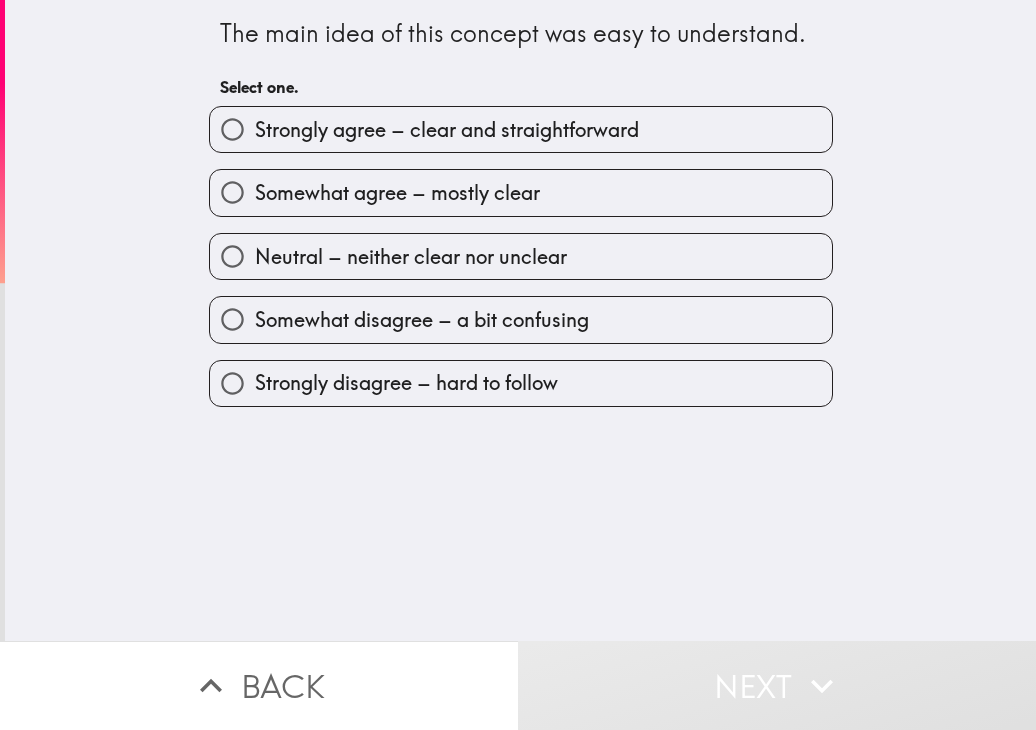 click on "Somewhat agree – mostly clear" at bounding box center (397, 193) 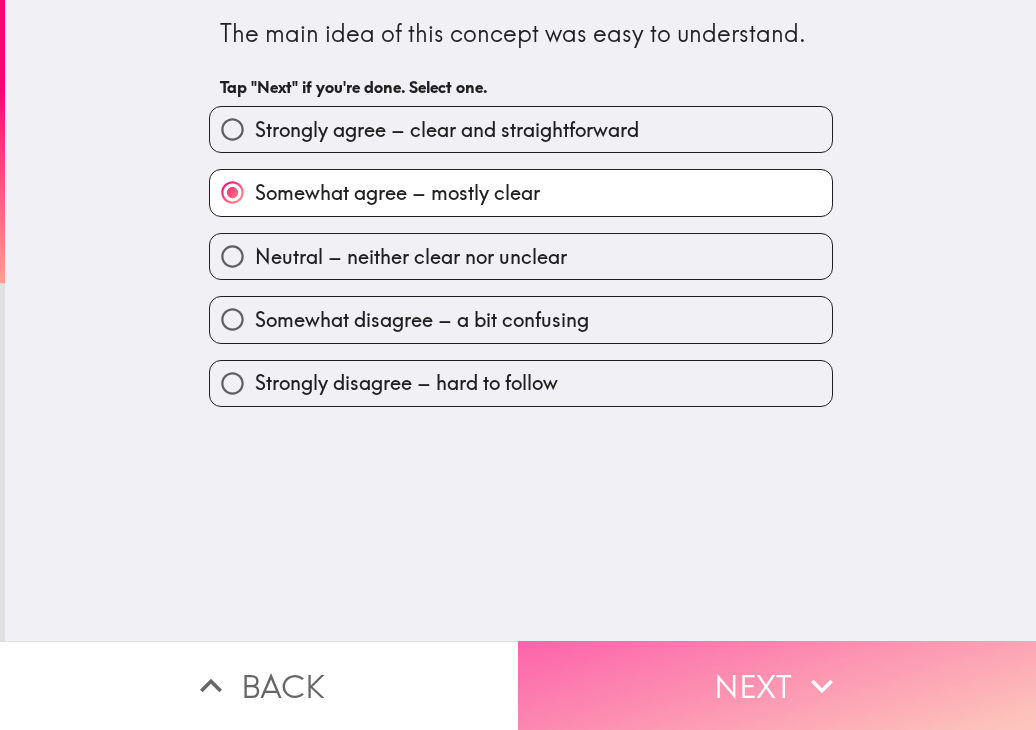 click on "Next" at bounding box center [777, 685] 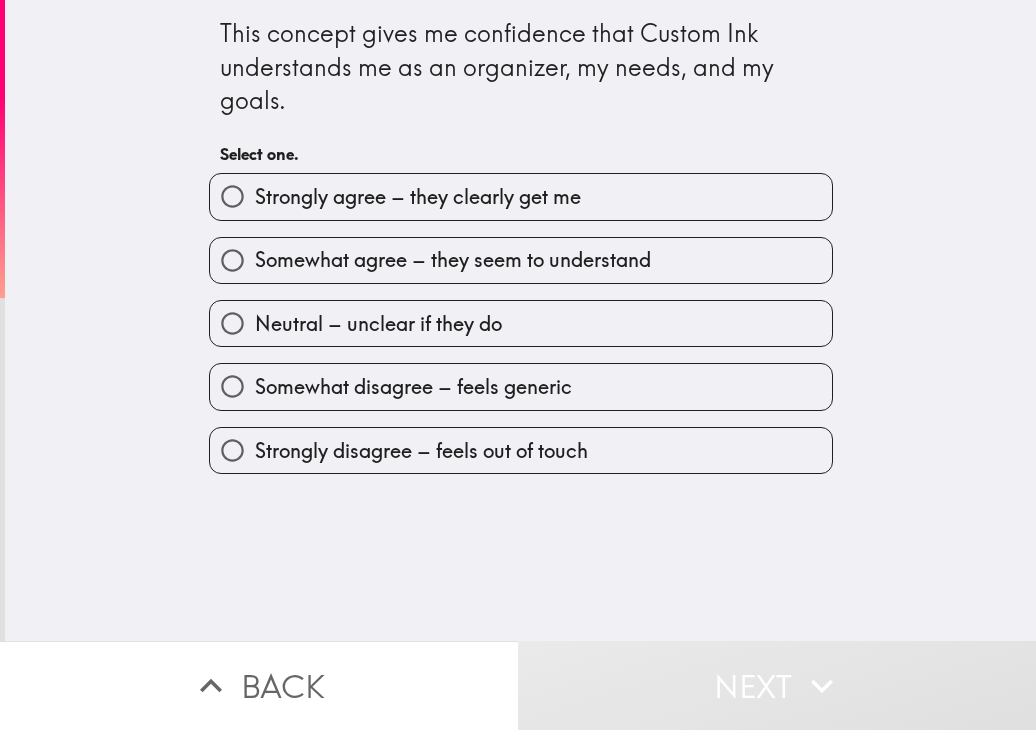 click on "Somewhat agree – they seem to understand" at bounding box center (521, 260) 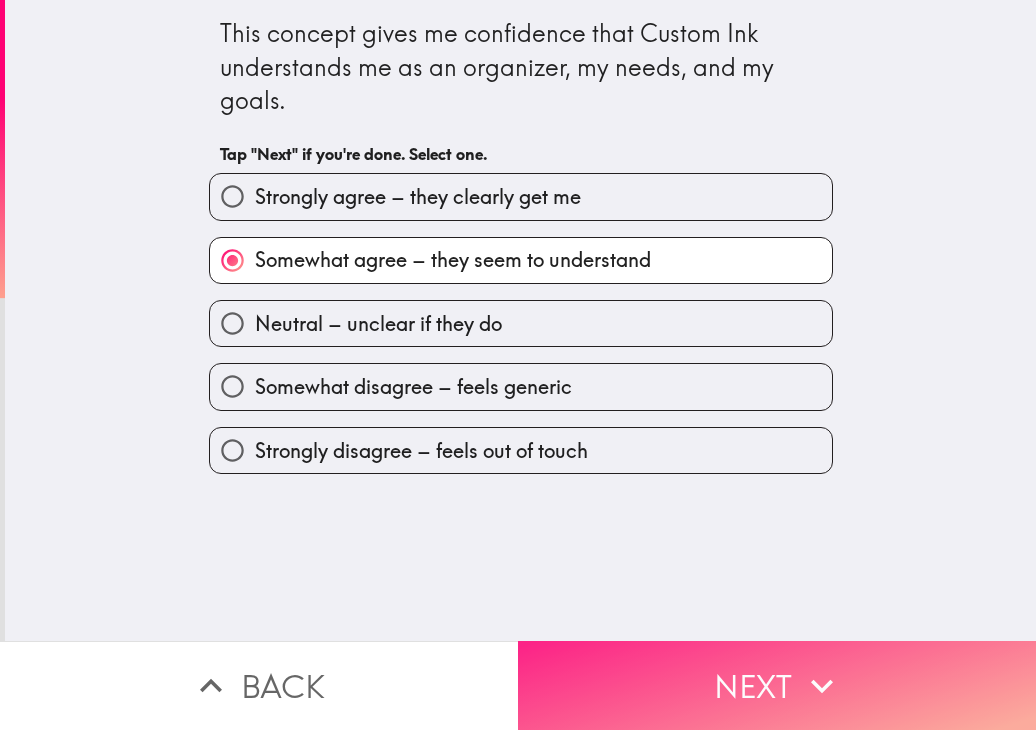 click on "Next" at bounding box center [777, 685] 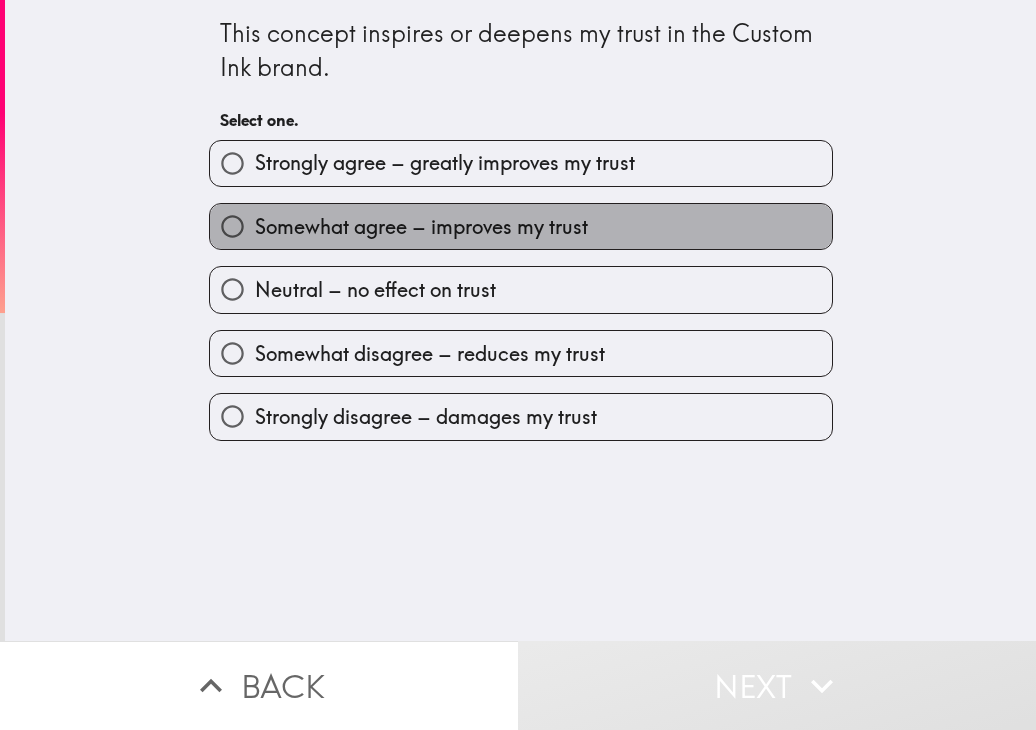 click on "Somewhat agree – improves my trust" at bounding box center [421, 227] 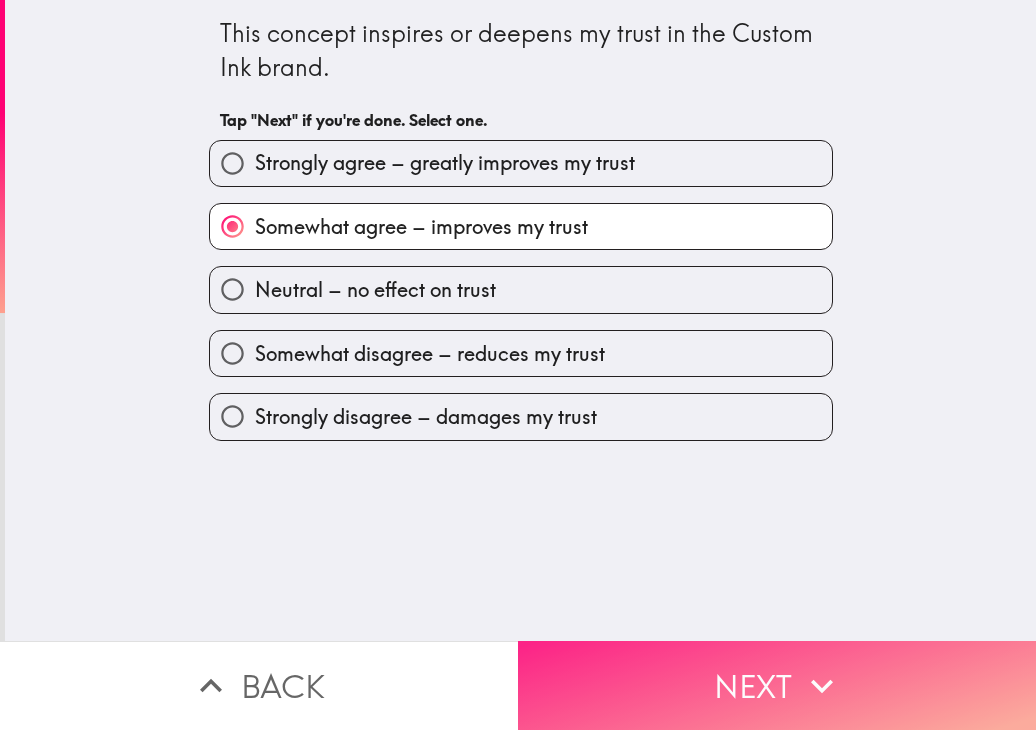 click on "Next" at bounding box center (777, 685) 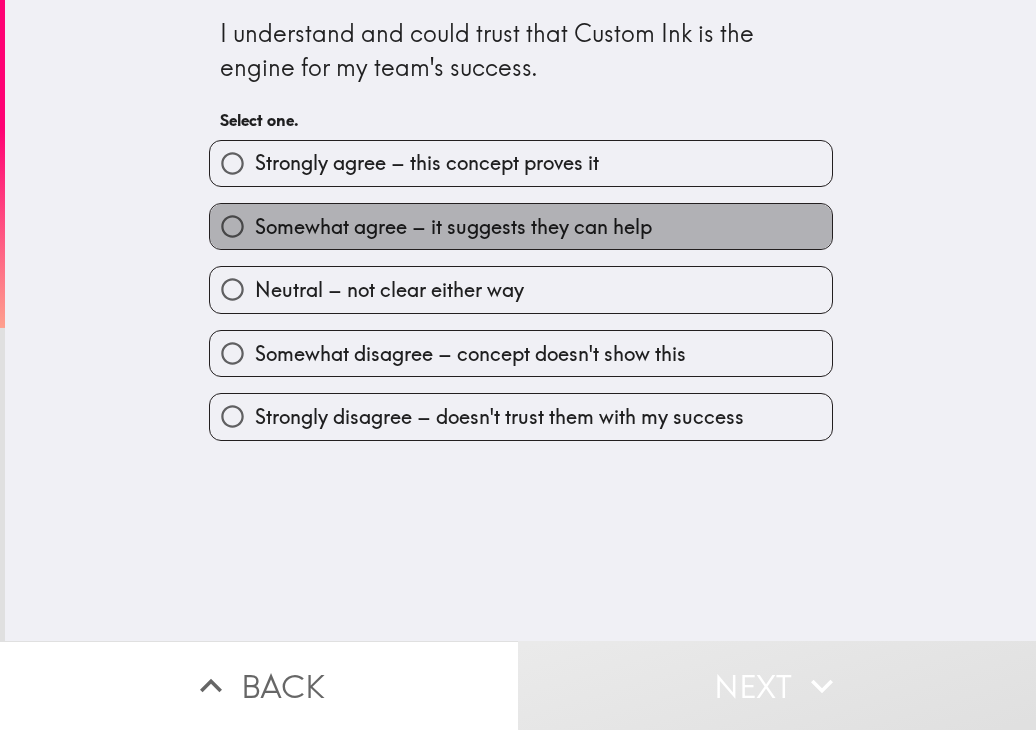 click on "Somewhat agree – it suggests they can help" at bounding box center [453, 227] 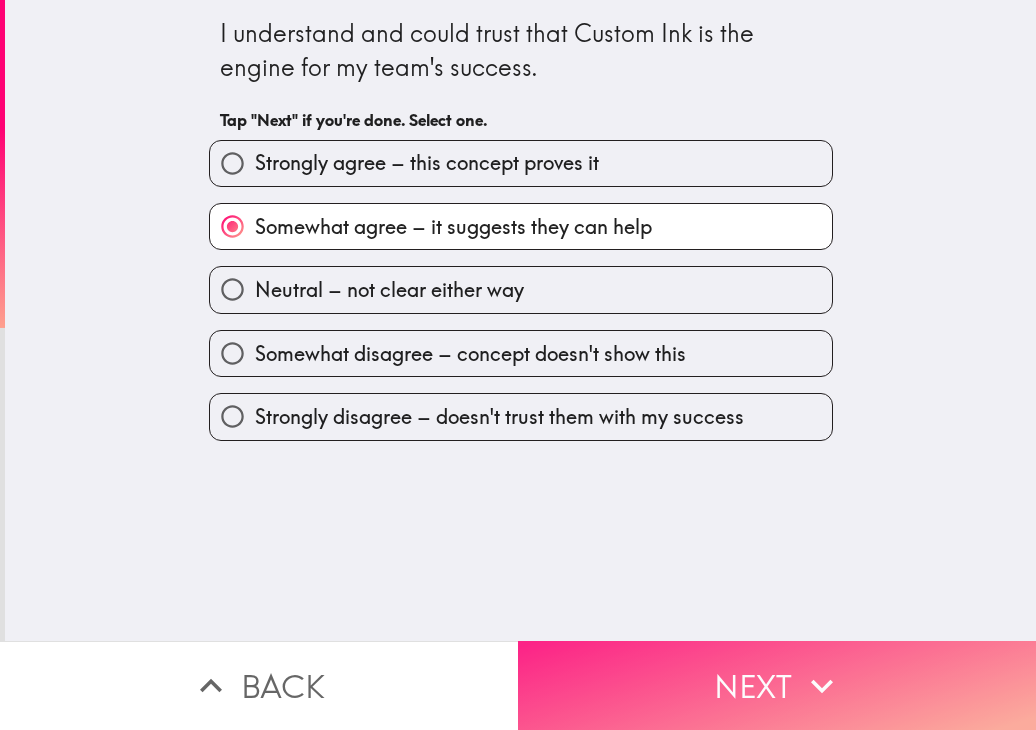 click on "Next" at bounding box center (777, 685) 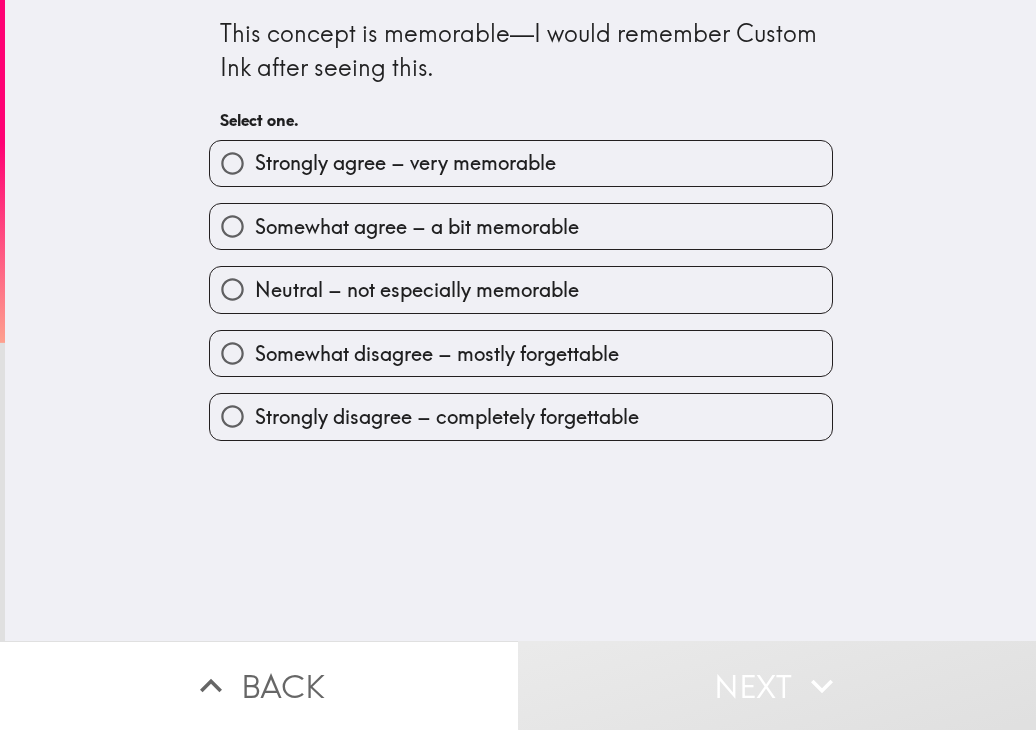 click on "Somewhat agree – a bit memorable" at bounding box center [417, 227] 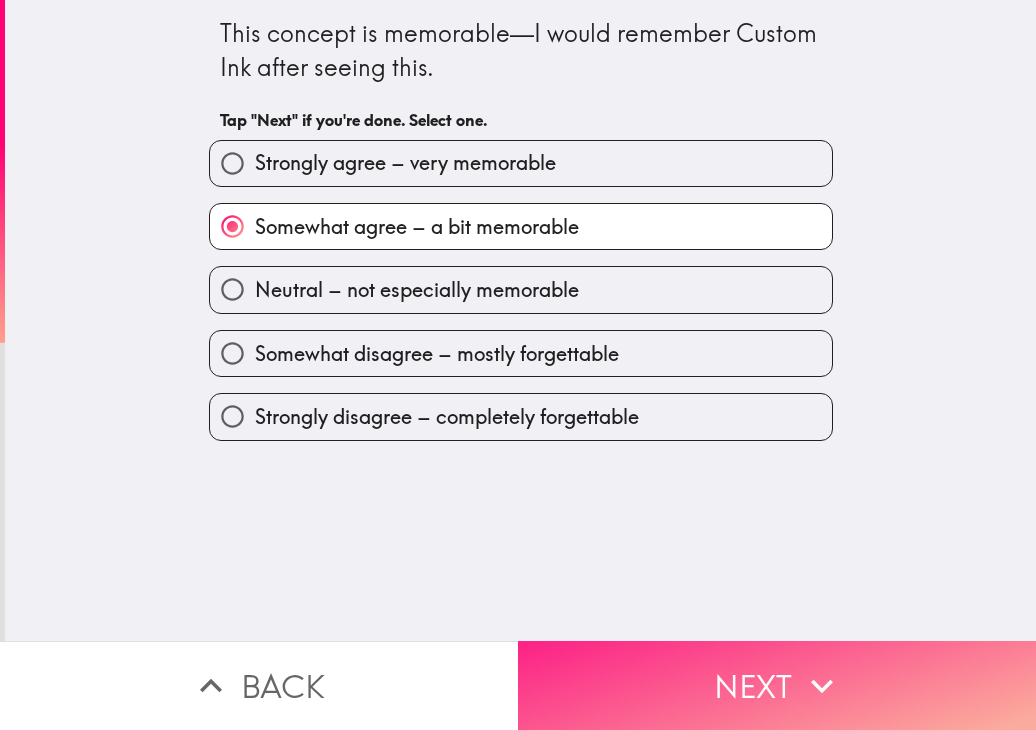 click on "Next" at bounding box center (777, 685) 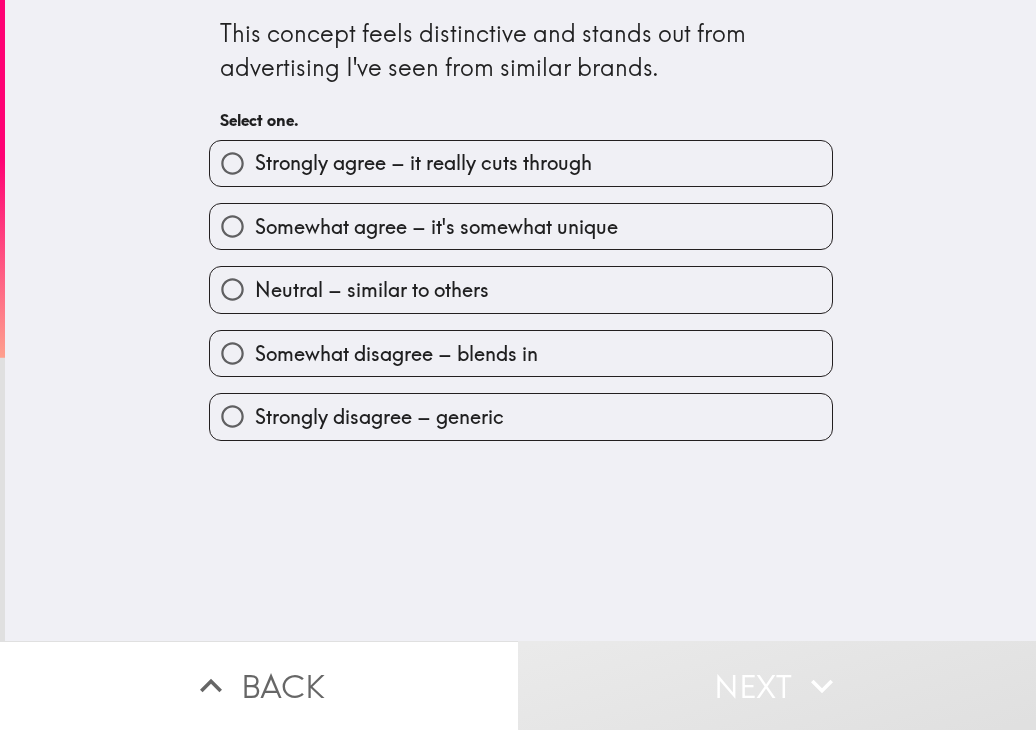 click on "Somewhat agree – it's somewhat unique" at bounding box center (521, 226) 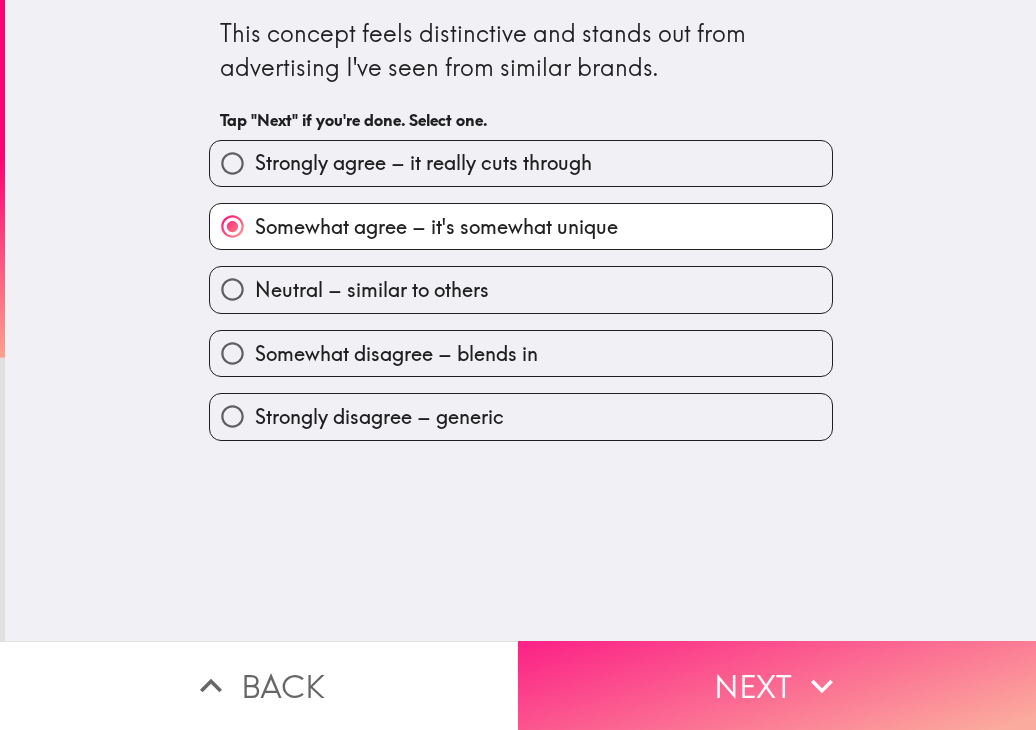 click on "Next" at bounding box center (777, 685) 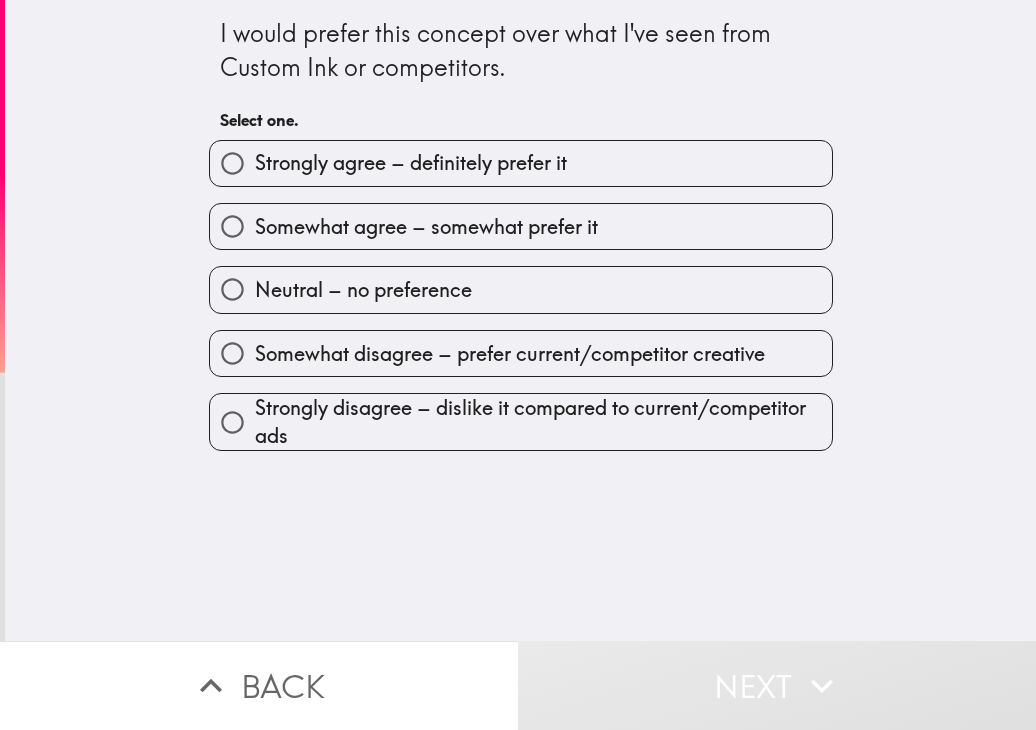 click on "Neutral – no preference" at bounding box center [513, 281] 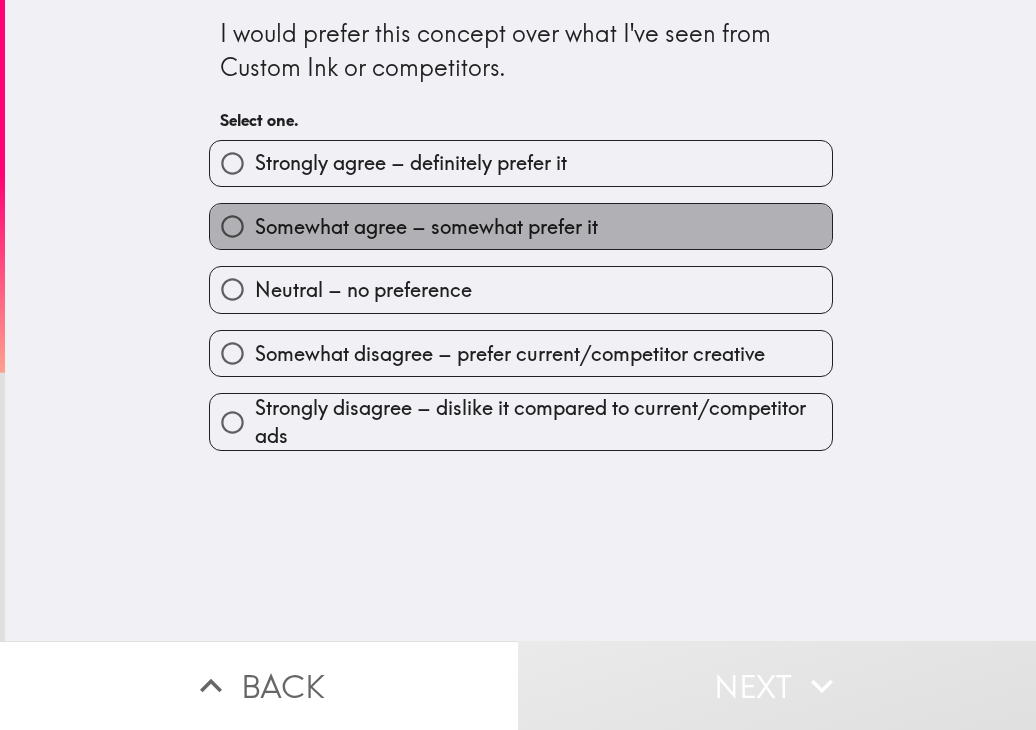 click on "Somewhat agree – somewhat prefer it" at bounding box center (426, 227) 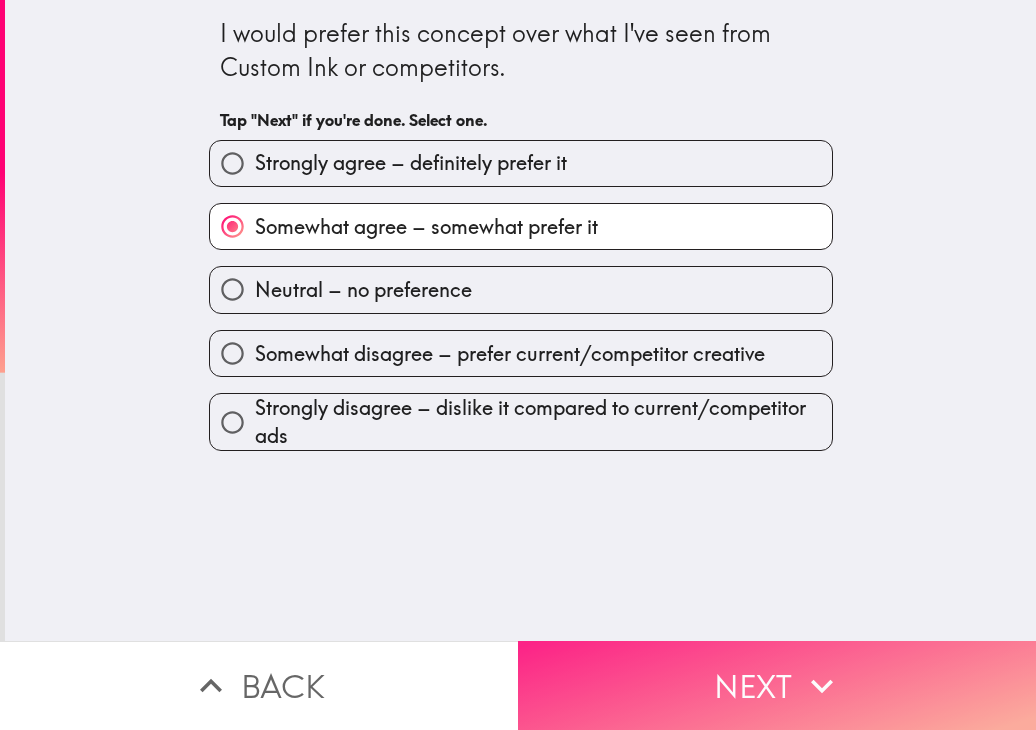 click on "Next" at bounding box center (777, 685) 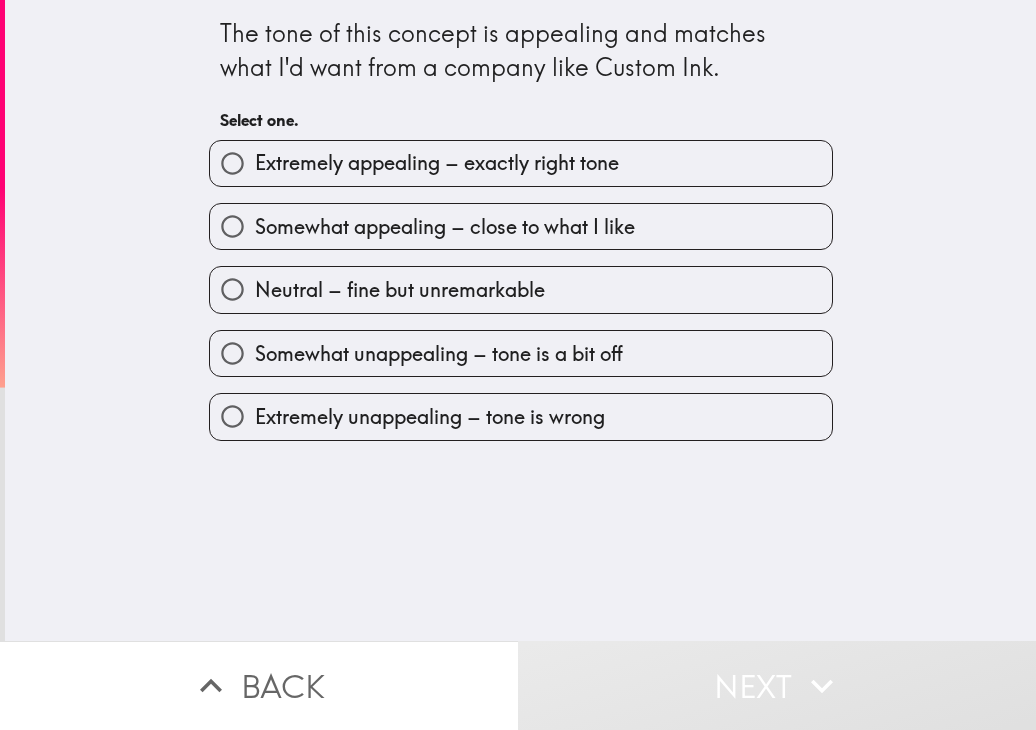 click on "Somewhat appealing – close to what I like" at bounding box center [445, 227] 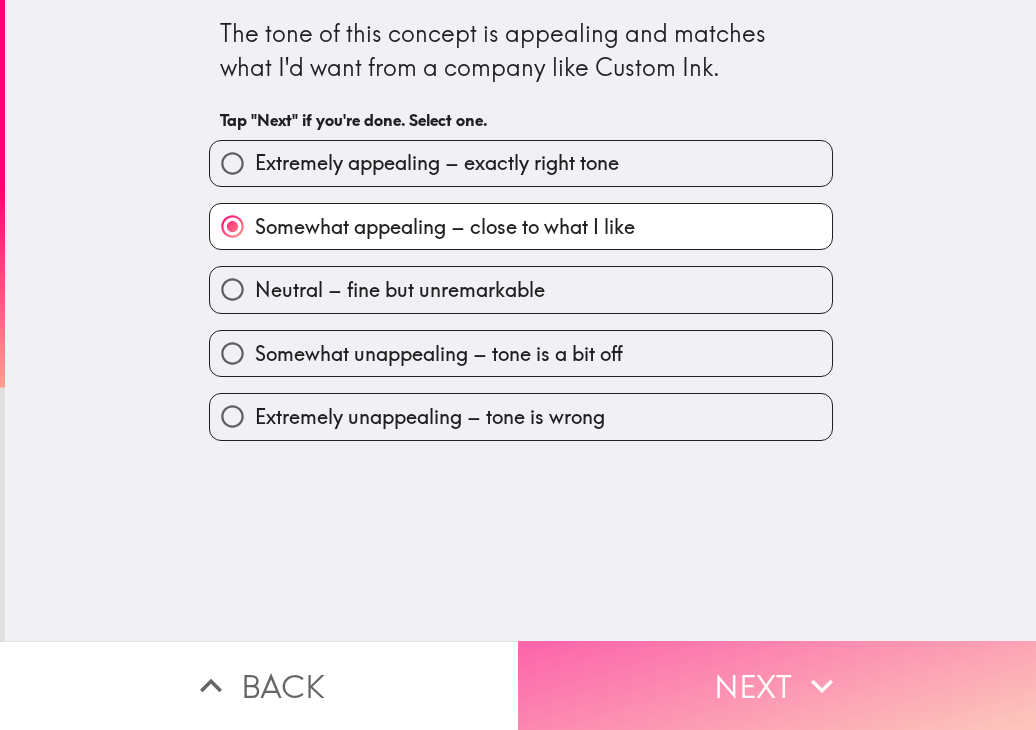 click on "Next" at bounding box center (777, 685) 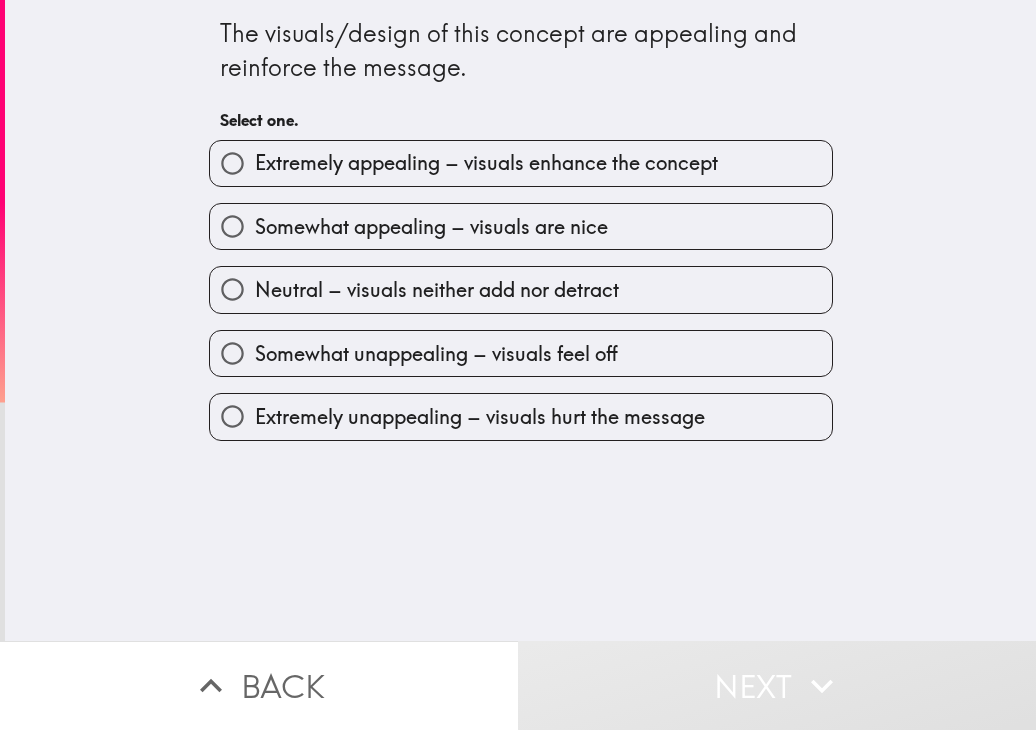 click on "Somewhat appealing – visuals are nice" at bounding box center [521, 226] 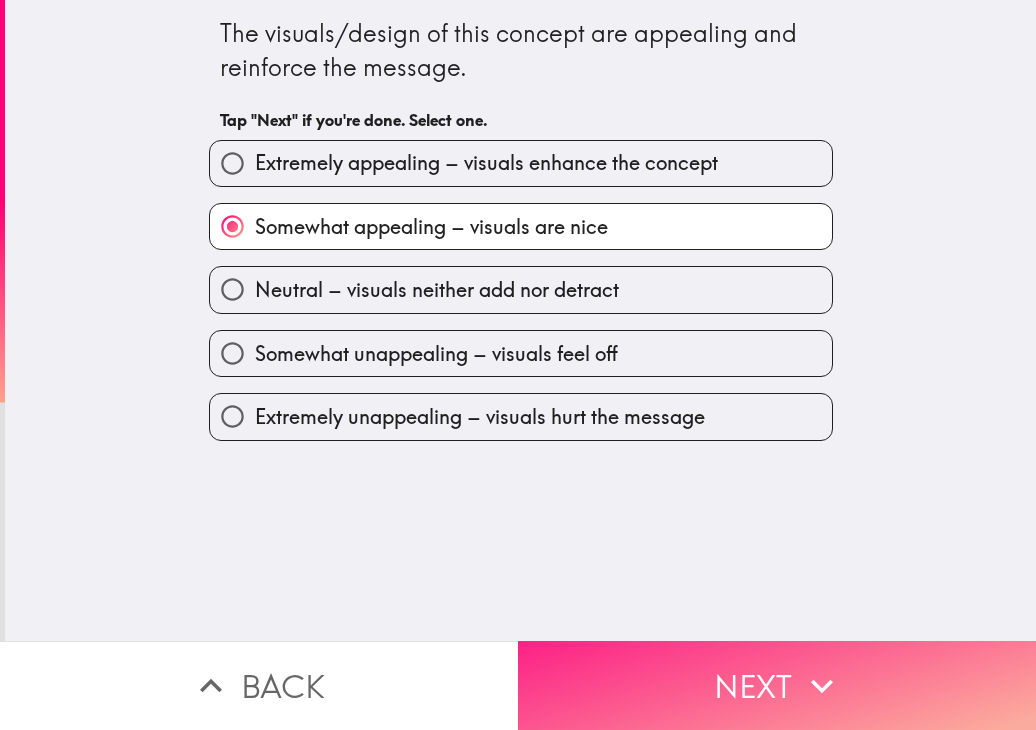 click on "Next" at bounding box center (777, 685) 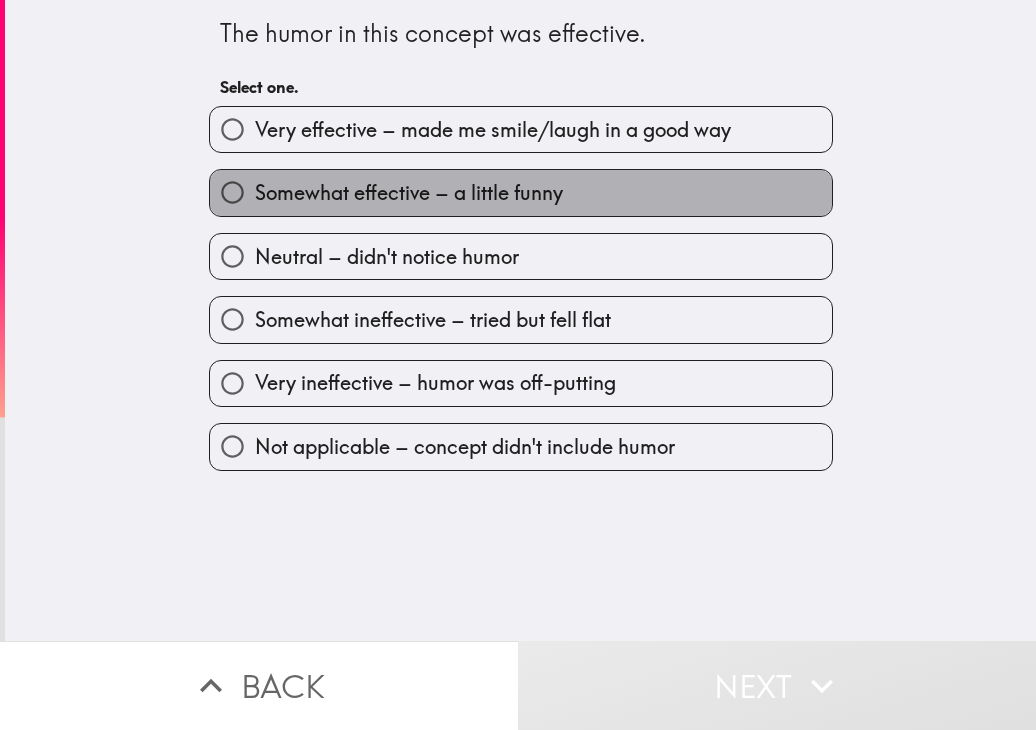 click on "Somewhat effective – a little funny" at bounding box center [521, 192] 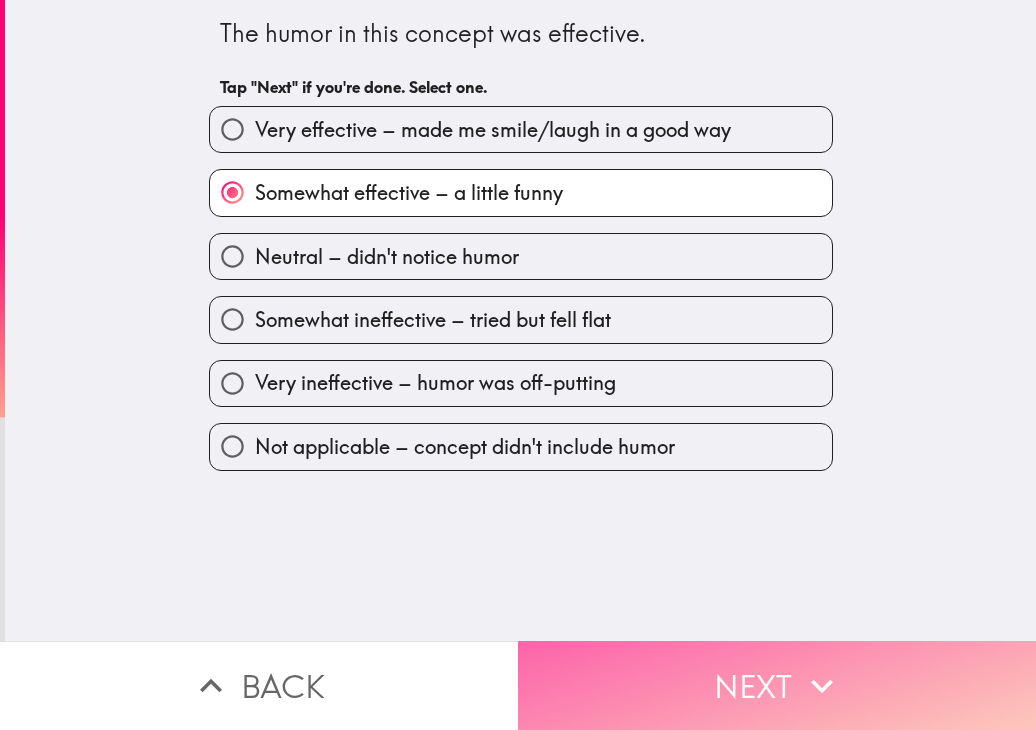click on "Next" at bounding box center (777, 685) 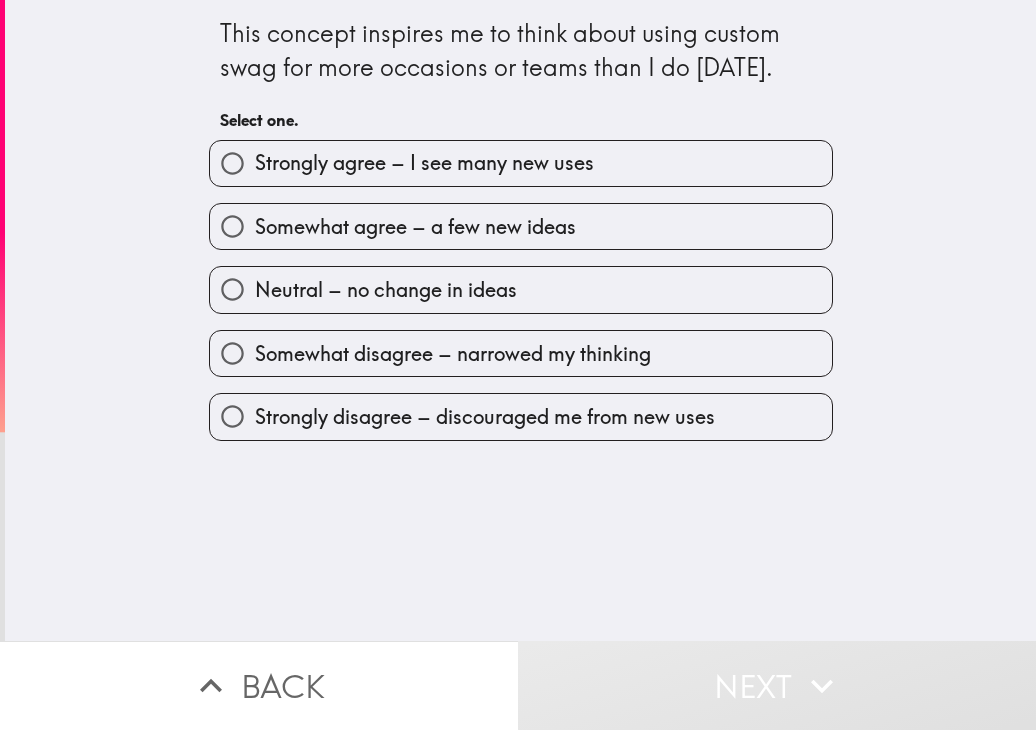 drag, startPoint x: 572, startPoint y: 233, endPoint x: 576, endPoint y: 265, distance: 32.24903 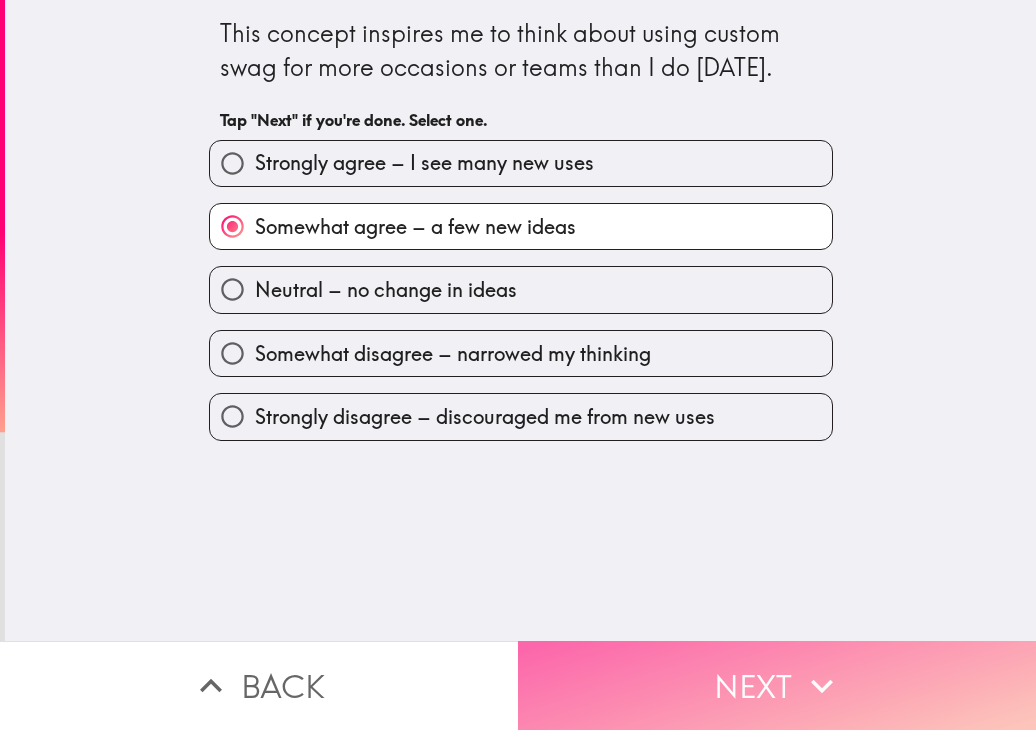 click on "Next" at bounding box center (777, 685) 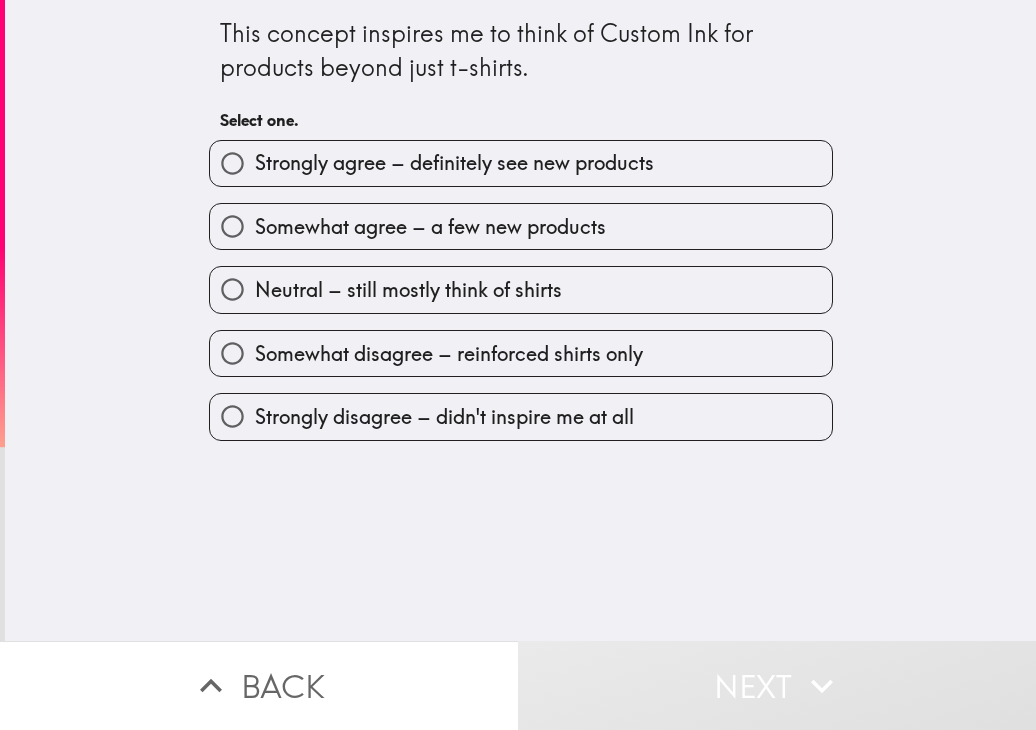 click on "Somewhat agree – a few new products" at bounding box center (430, 227) 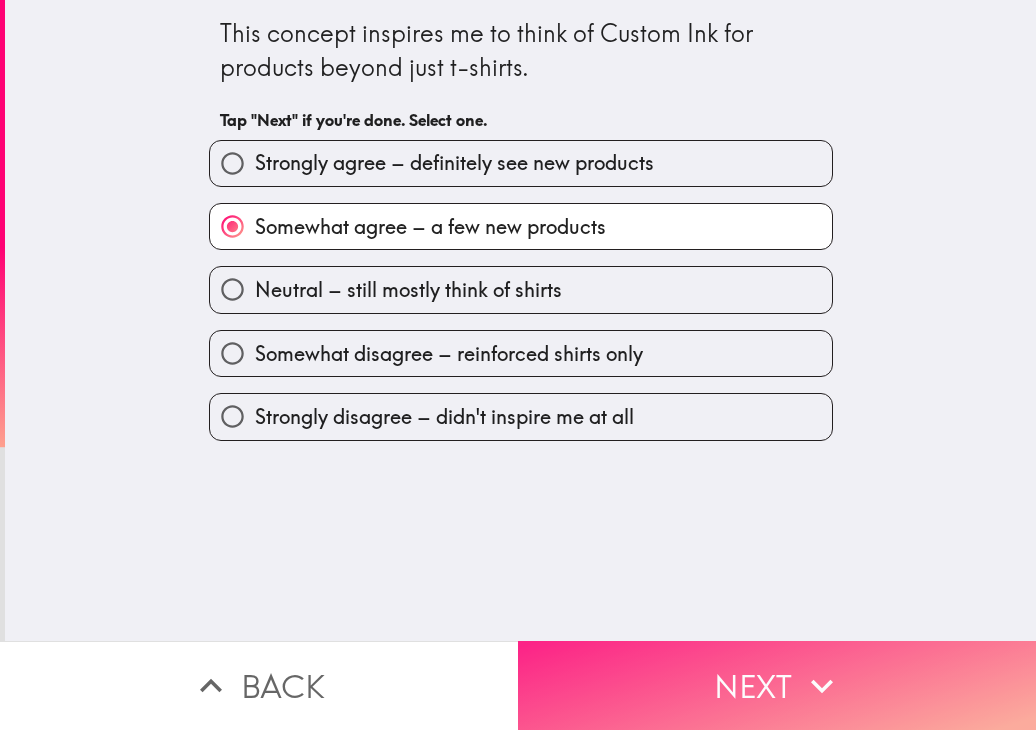 click on "Next" at bounding box center [777, 685] 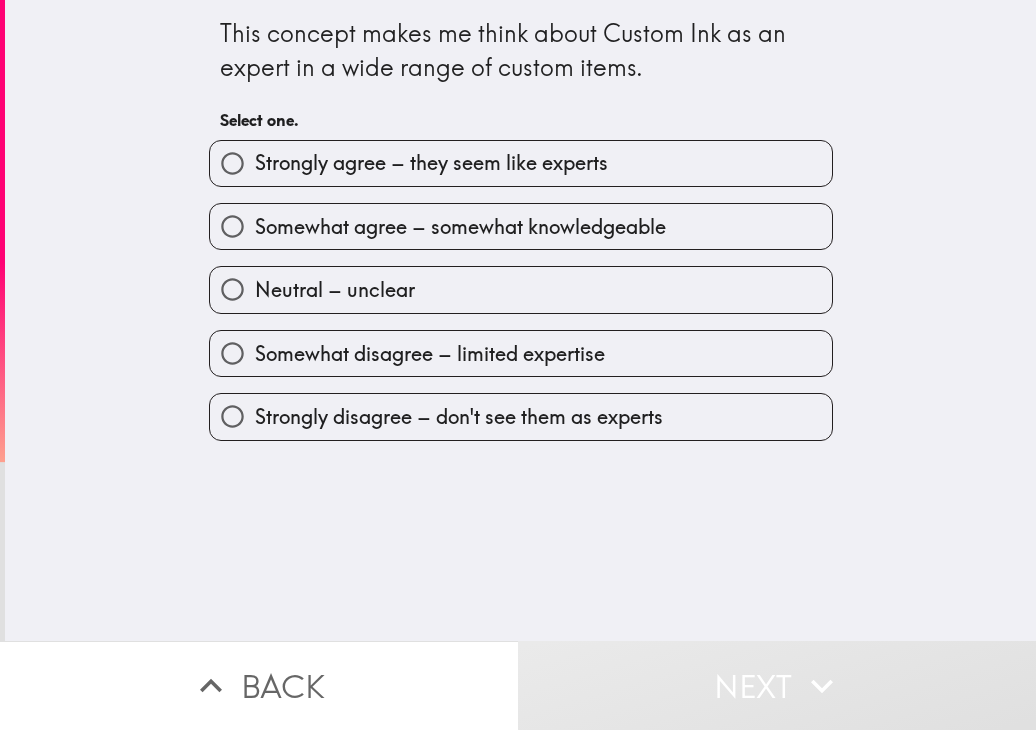 click on "Somewhat agree – somewhat knowledgeable" at bounding box center (460, 227) 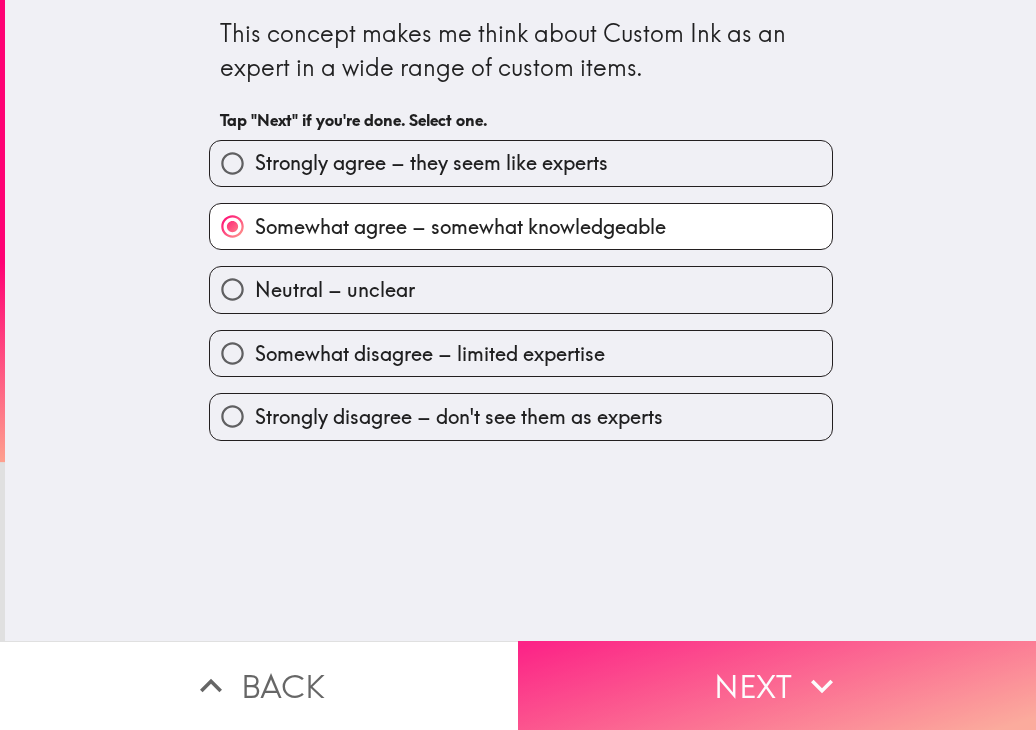 click on "Next" at bounding box center (777, 685) 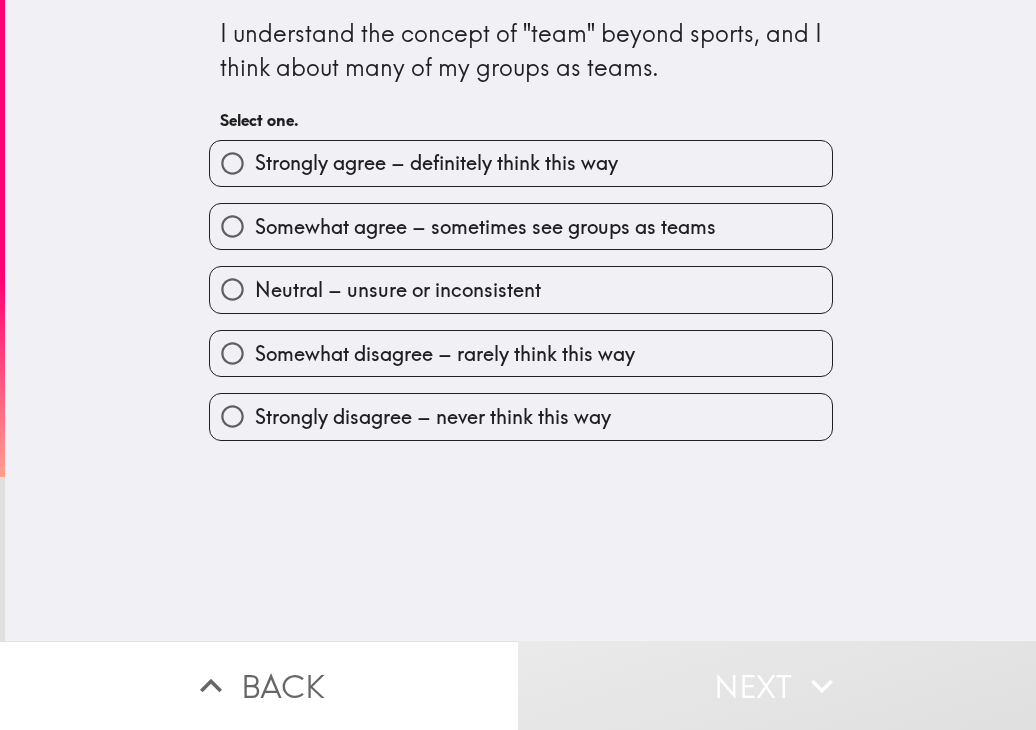 click on "Somewhat agree – sometimes see groups as teams" at bounding box center (521, 226) 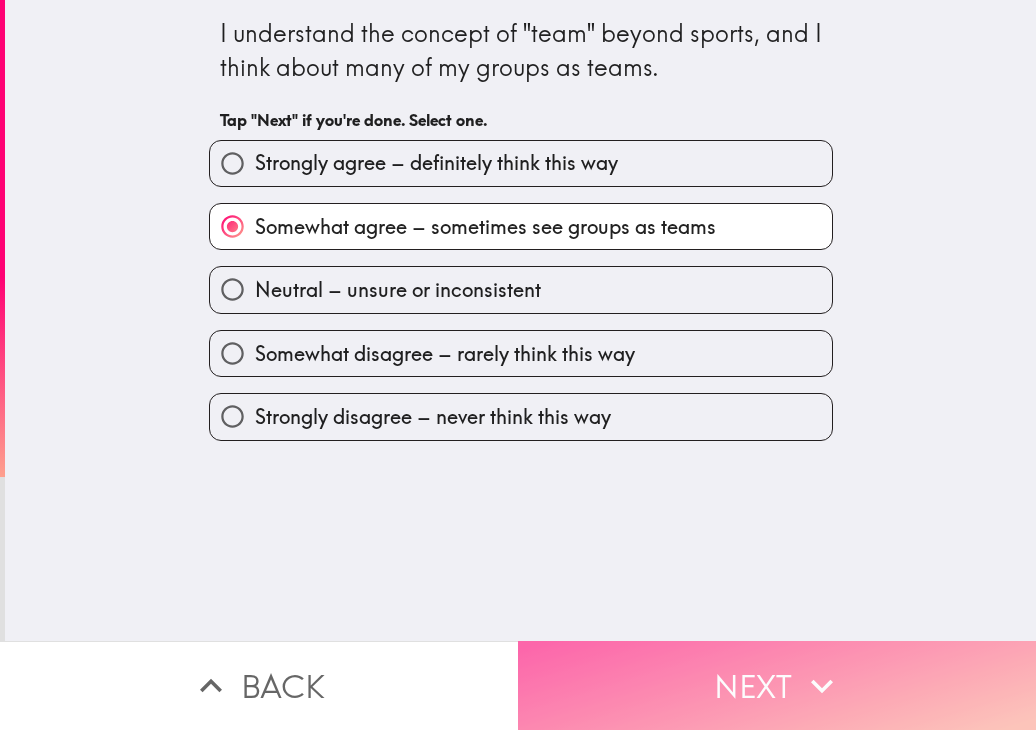click on "Next" at bounding box center [777, 685] 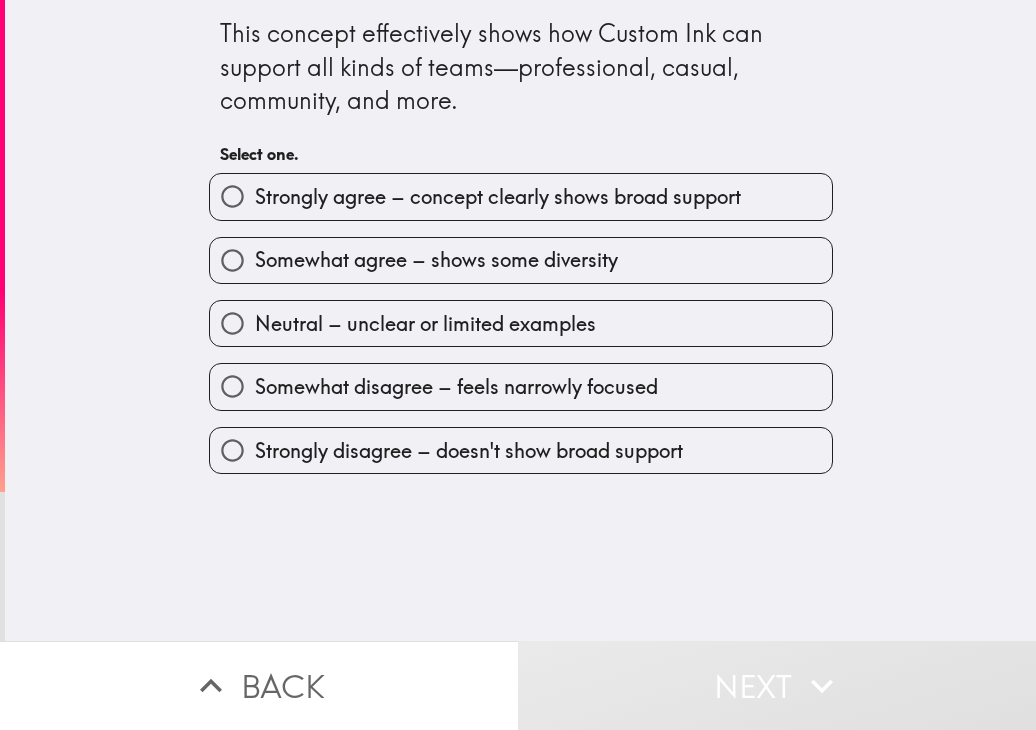 drag, startPoint x: 556, startPoint y: 259, endPoint x: 574, endPoint y: 361, distance: 103.57606 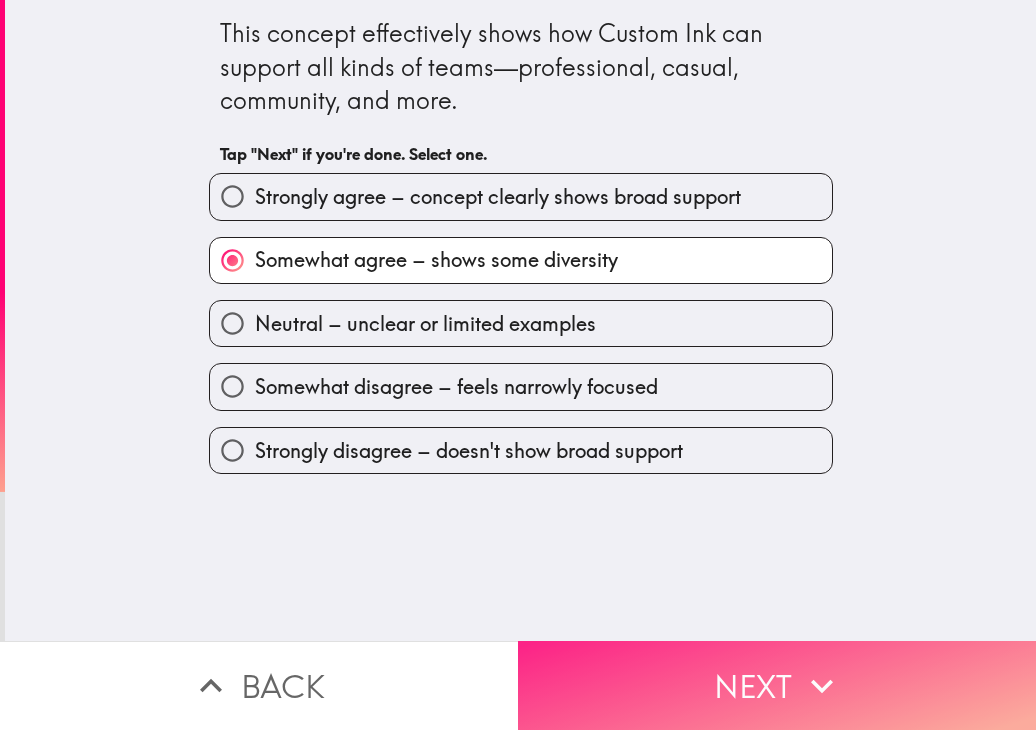 click on "Next" at bounding box center (777, 685) 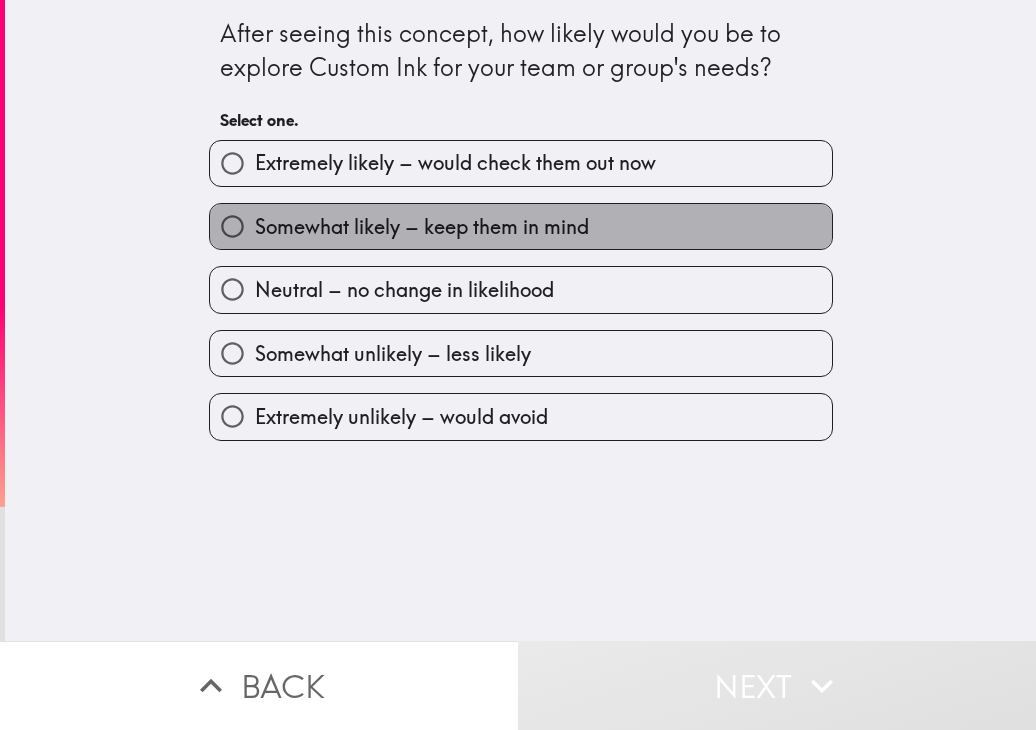 click on "Somewhat likely – keep them in mind" at bounding box center (521, 226) 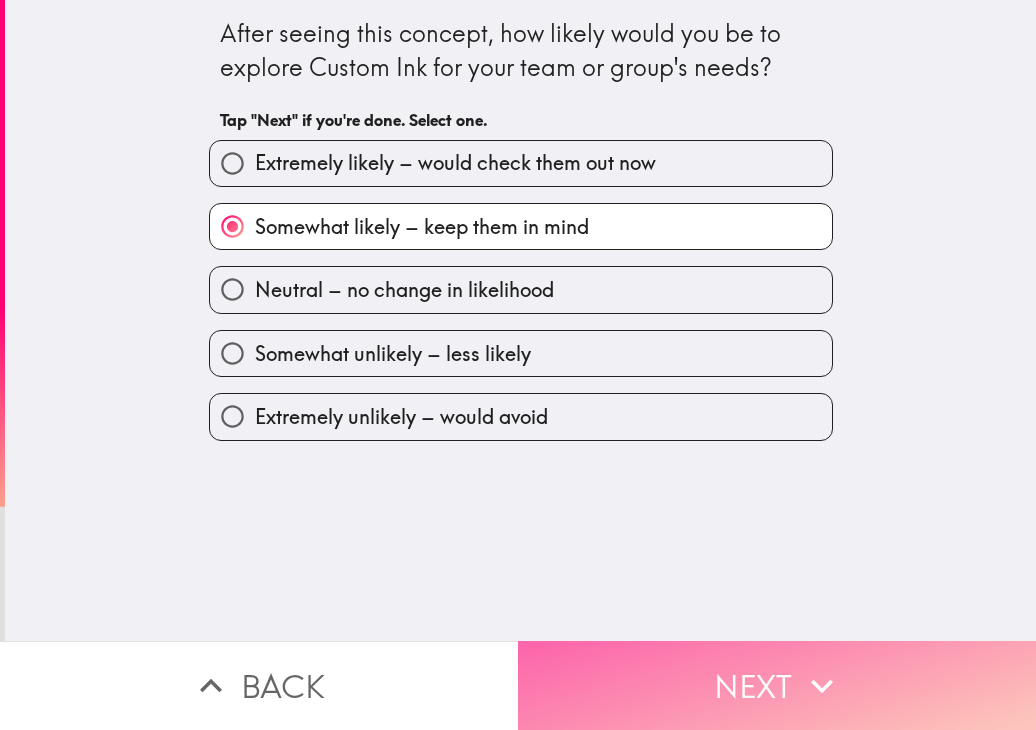 click on "Next" at bounding box center [777, 685] 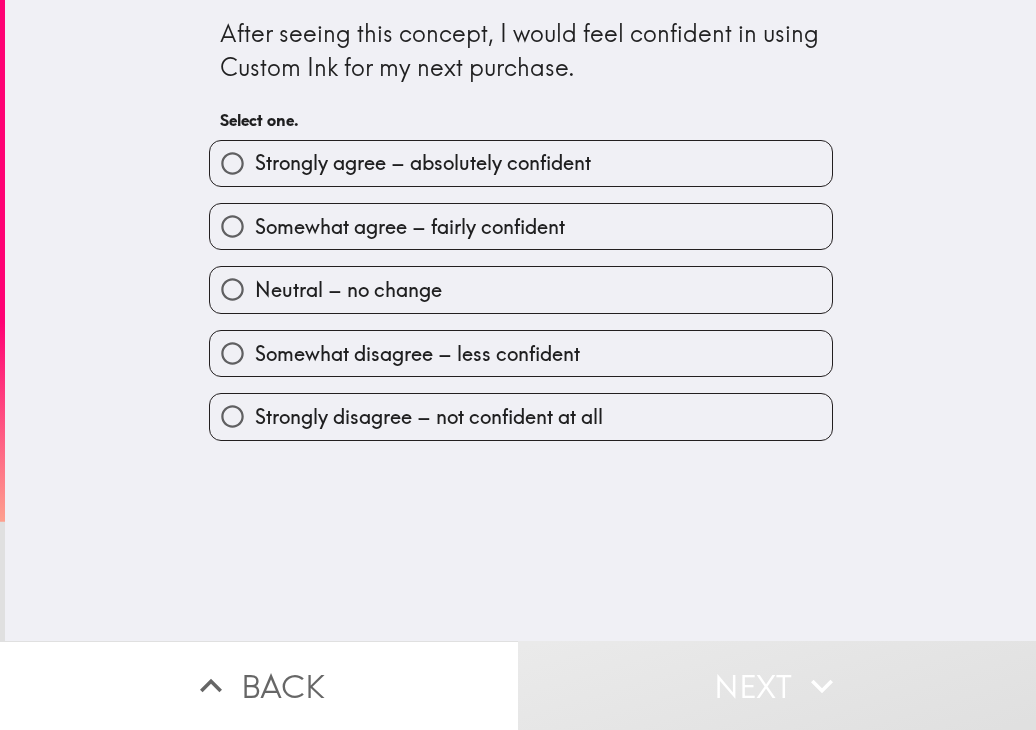 click on "Neutral – no change" at bounding box center [513, 281] 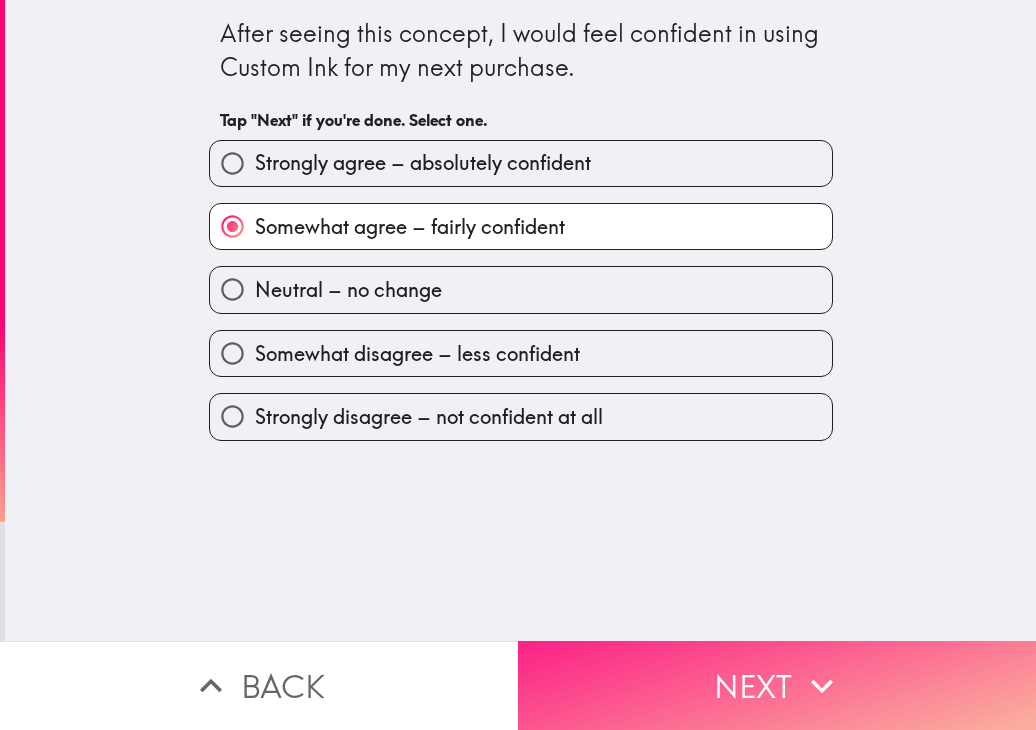 click on "Next" at bounding box center (777, 685) 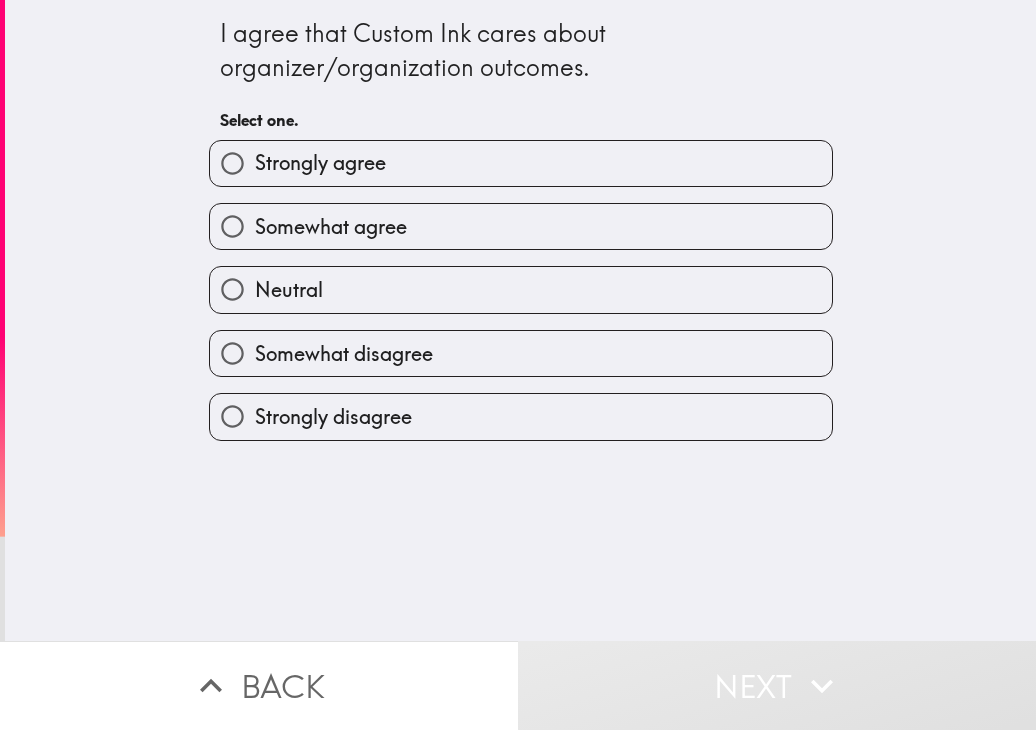 click on "Somewhat agree" at bounding box center (521, 226) 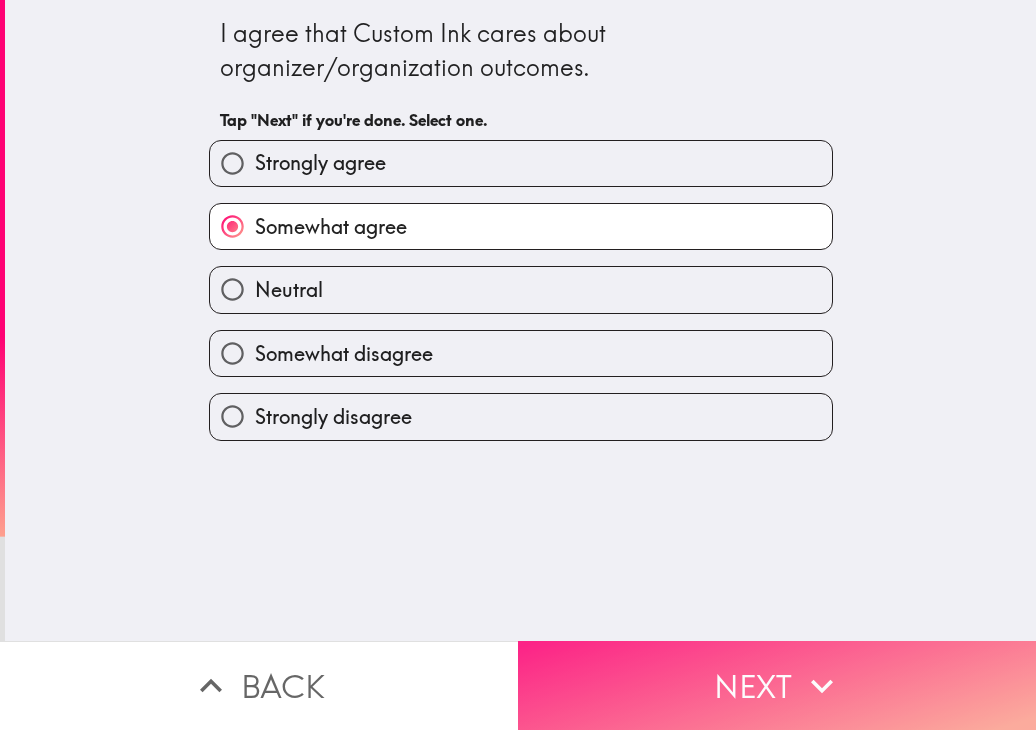 click on "Next" at bounding box center [777, 685] 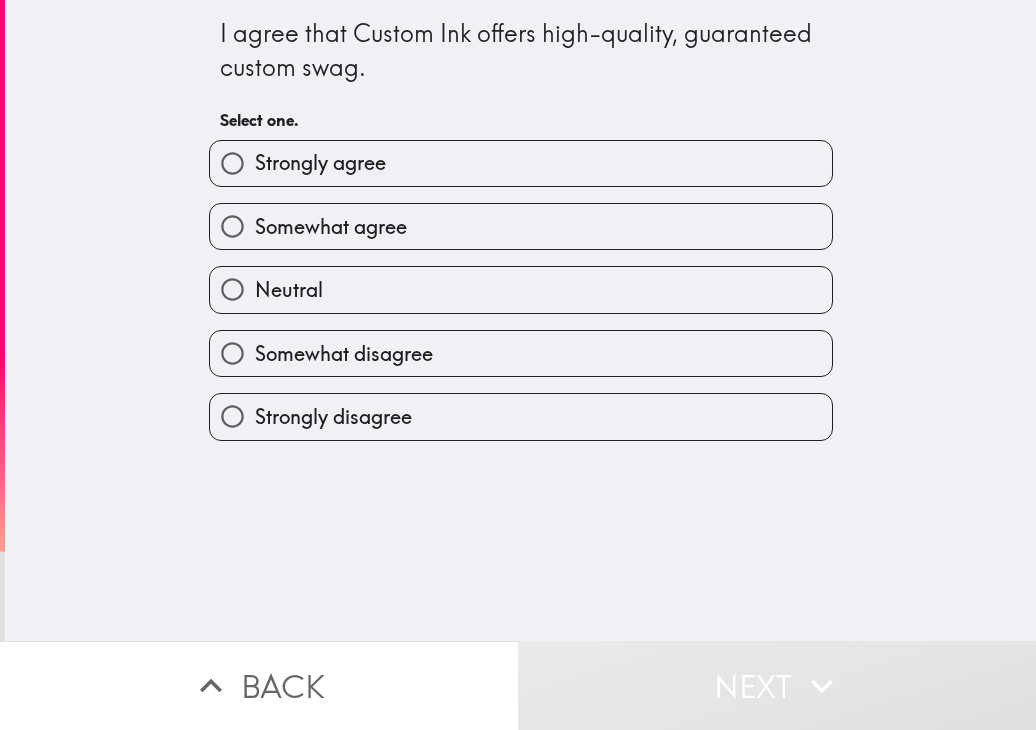 click on "Somewhat agree" at bounding box center [521, 226] 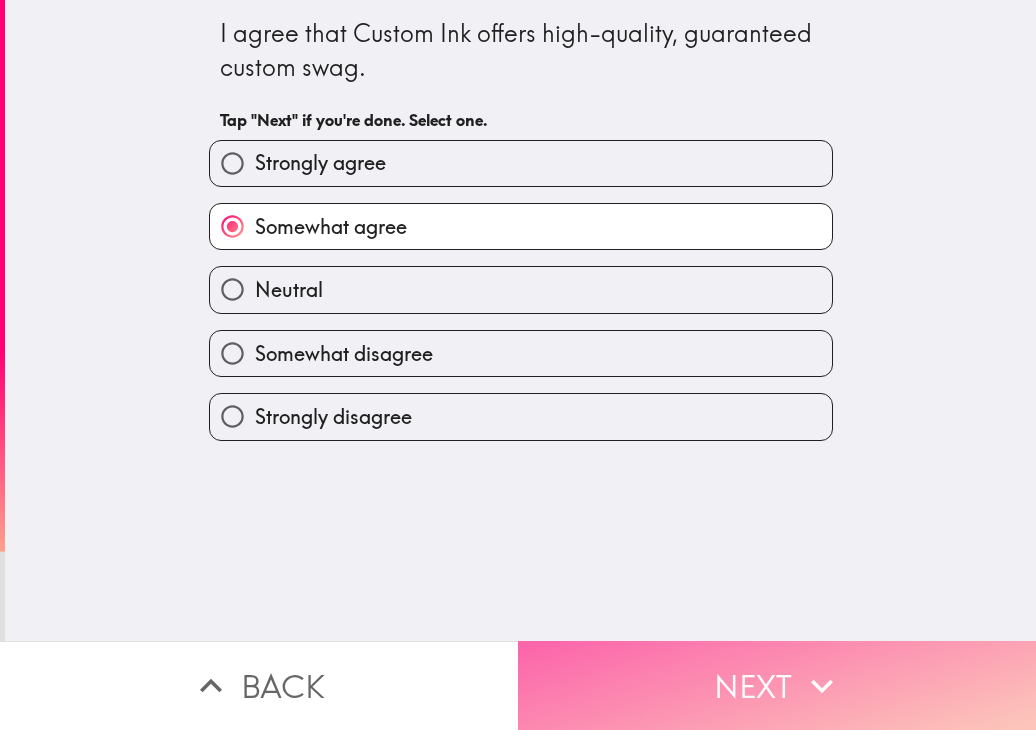 click on "Next" at bounding box center (777, 685) 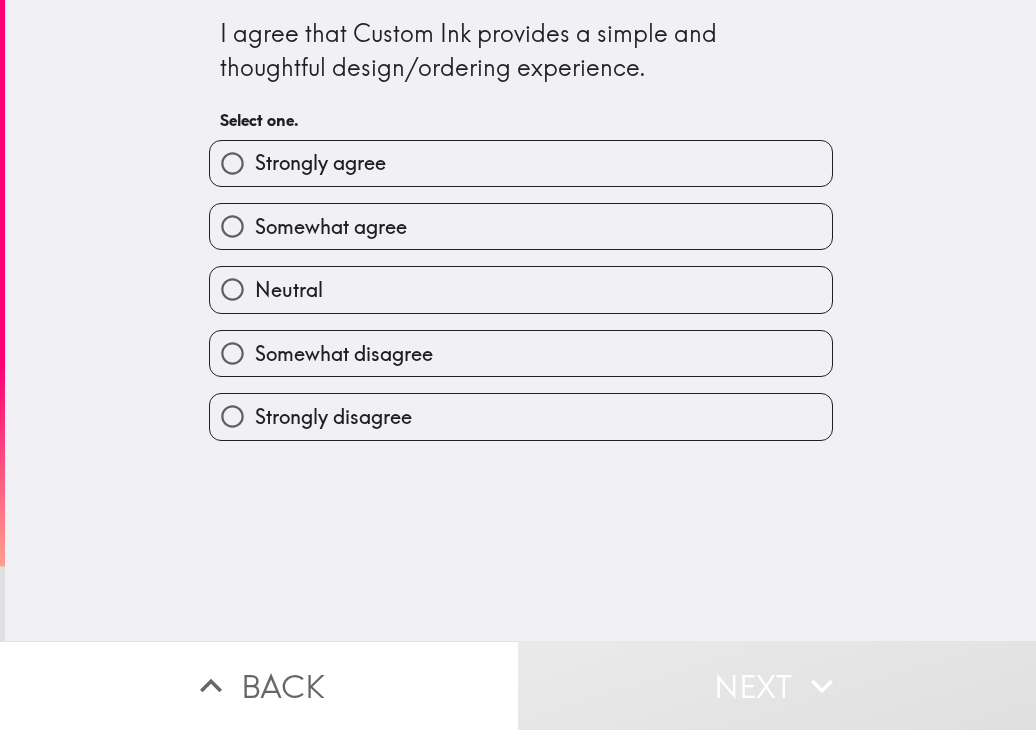 click on "Somewhat agree" at bounding box center [521, 226] 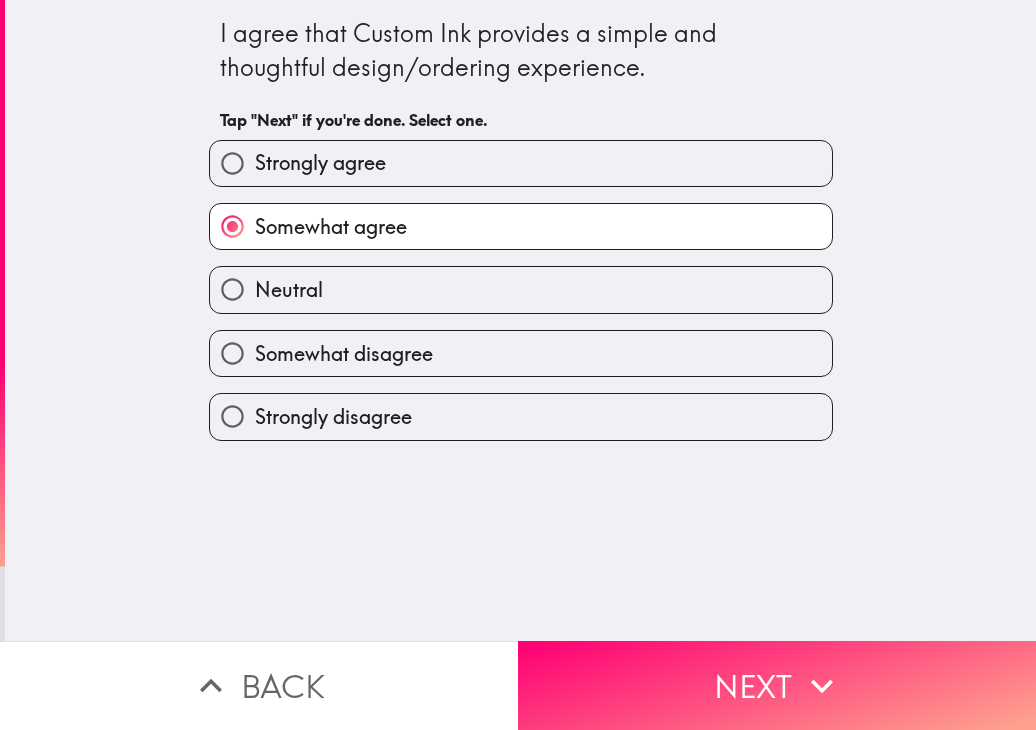 click on "I agree that Custom Ink provides a simple and thoughtful design/ordering experience. Tap "Next" if you're done.   Select one. Strongly agree Somewhat agree Neutral Somewhat disagree Strongly disagree" at bounding box center [520, 320] 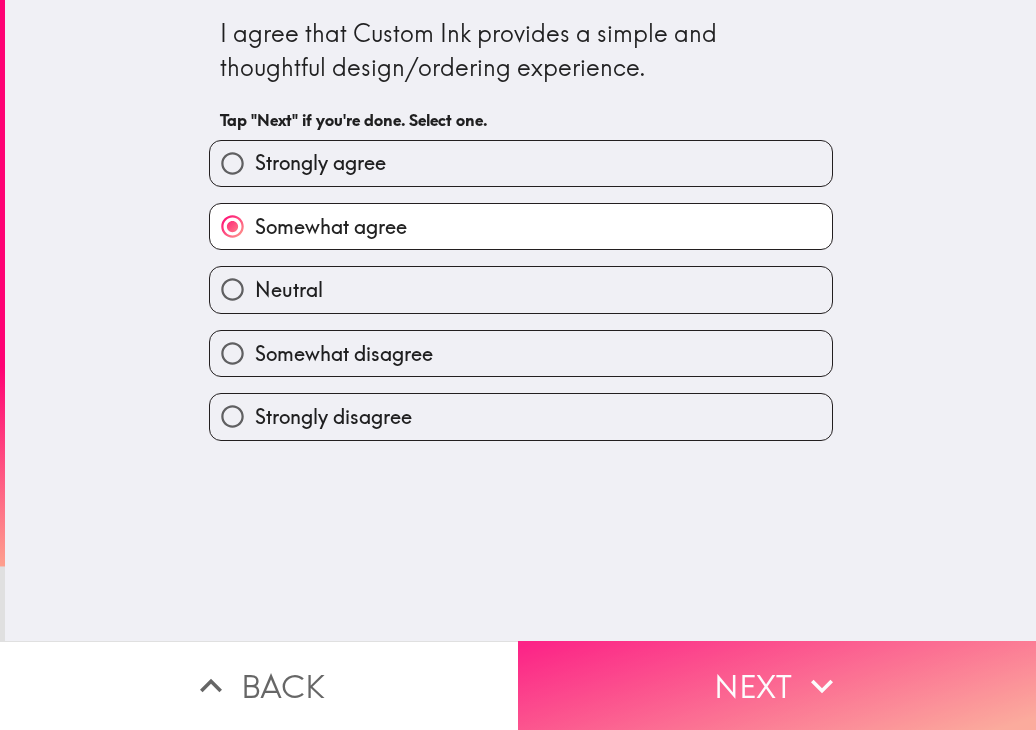 click on "Next" at bounding box center [777, 685] 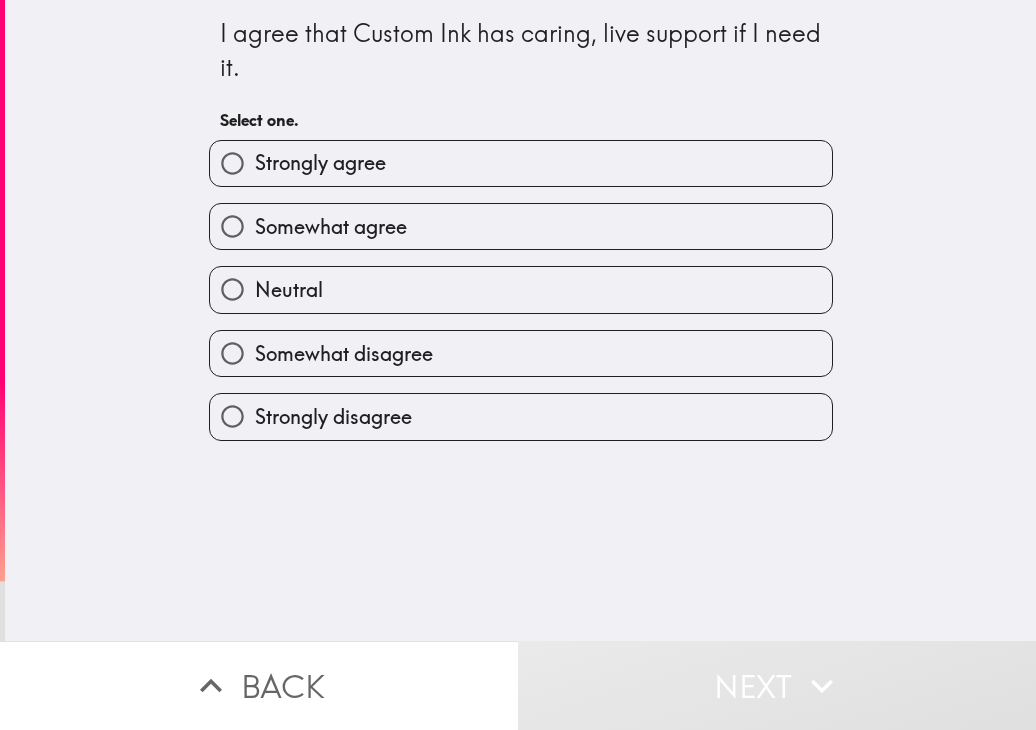 click on "Somewhat agree" at bounding box center [521, 226] 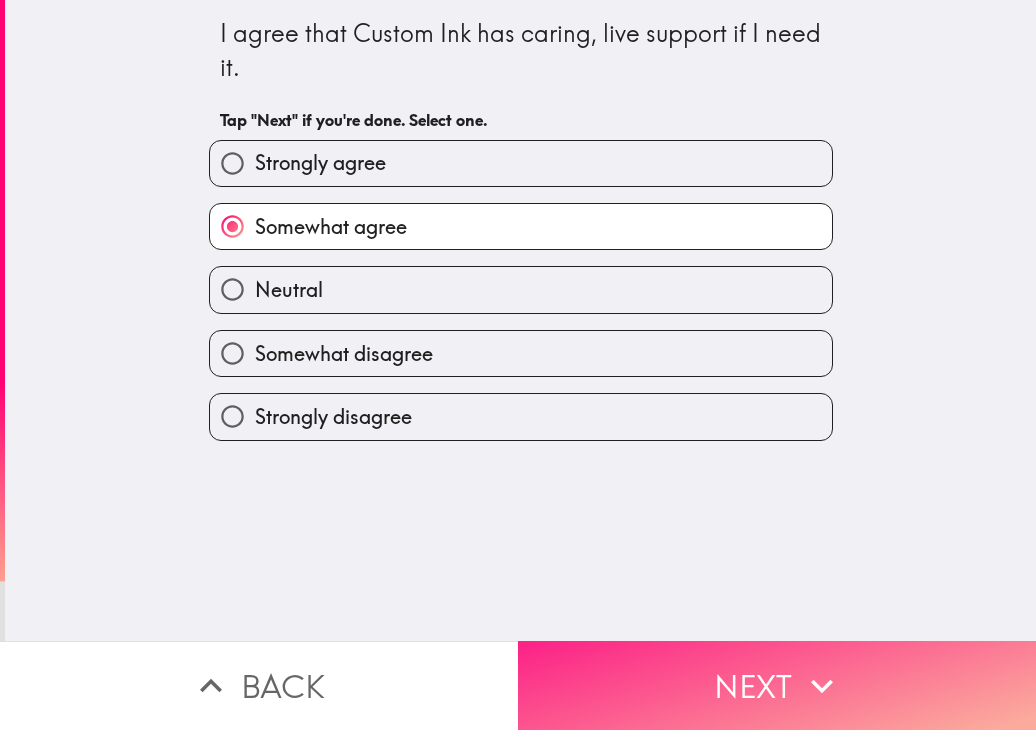 click on "Next" at bounding box center (777, 685) 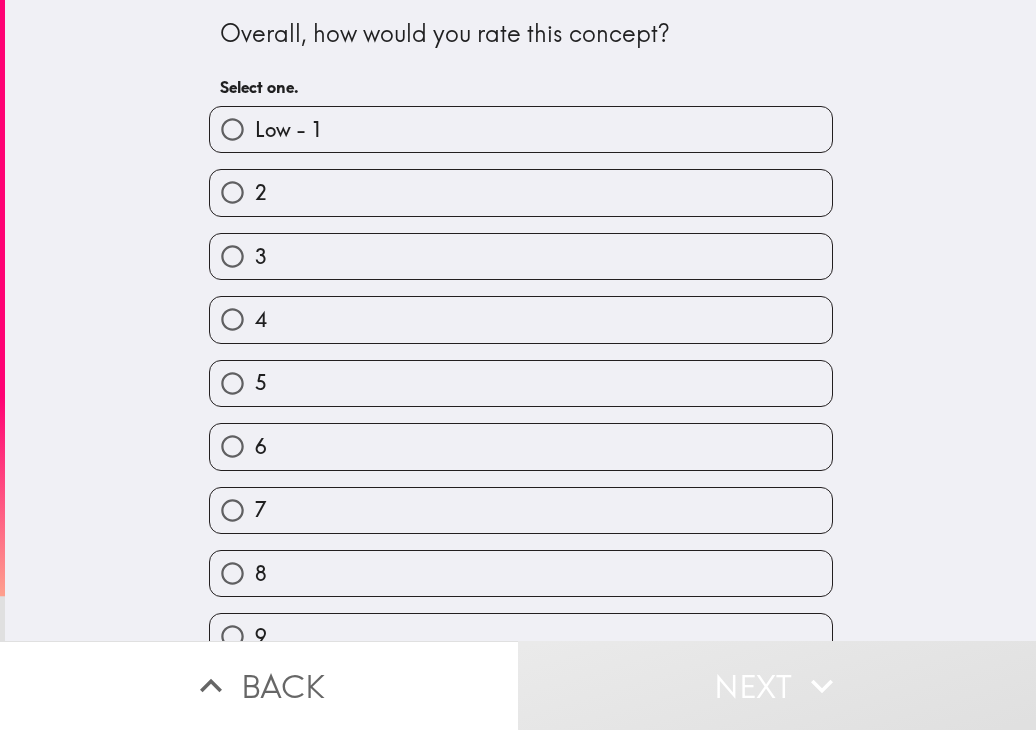 click on "7" at bounding box center (521, 510) 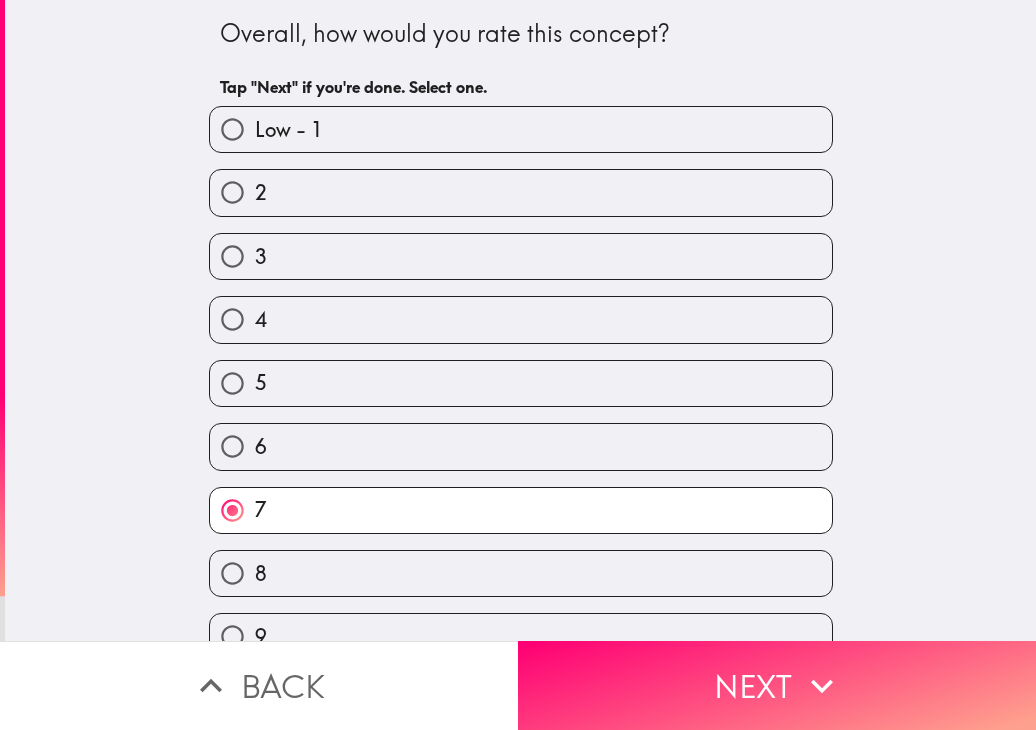 scroll, scrollTop: 96, scrollLeft: 0, axis: vertical 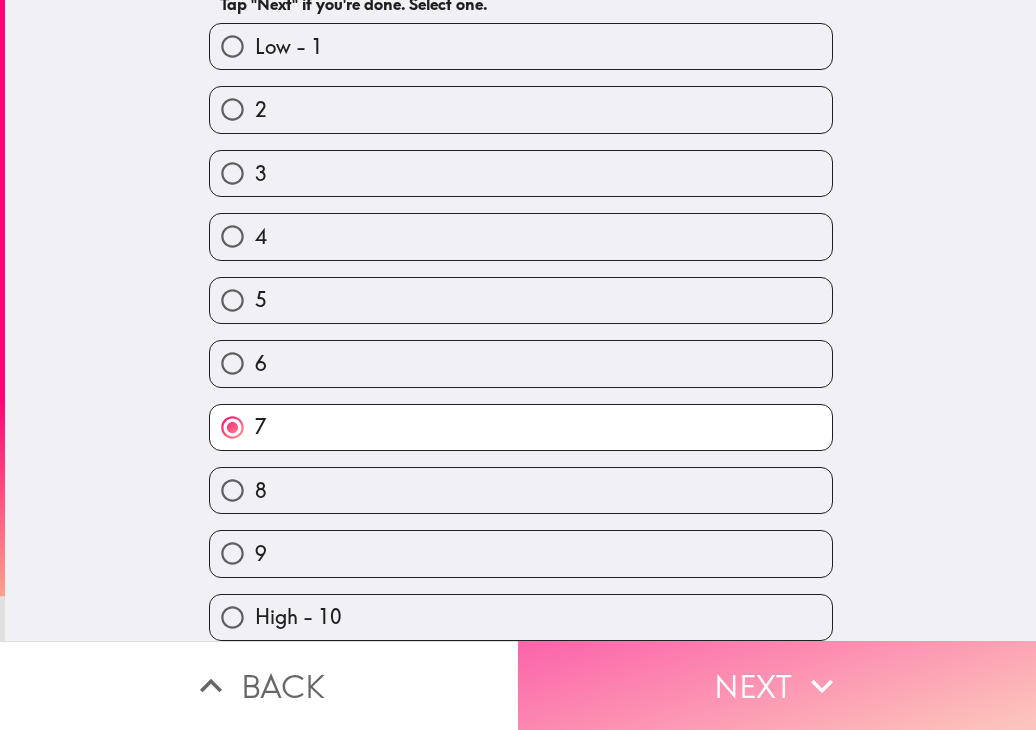 click on "Next" at bounding box center (777, 685) 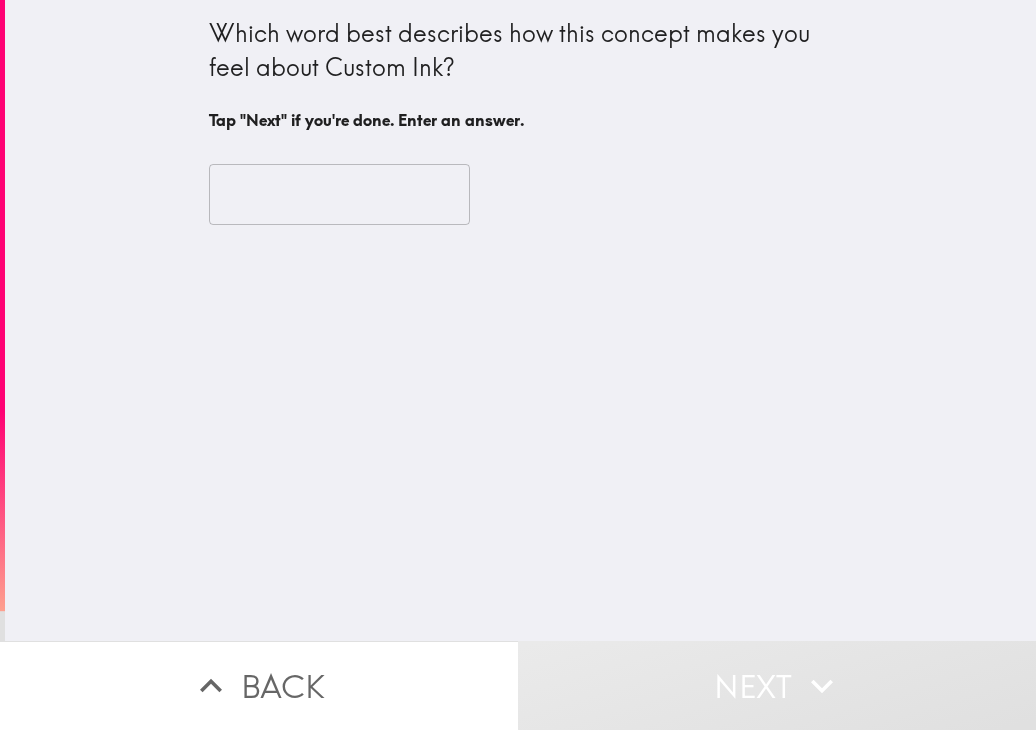 click on "​" at bounding box center (521, 195) 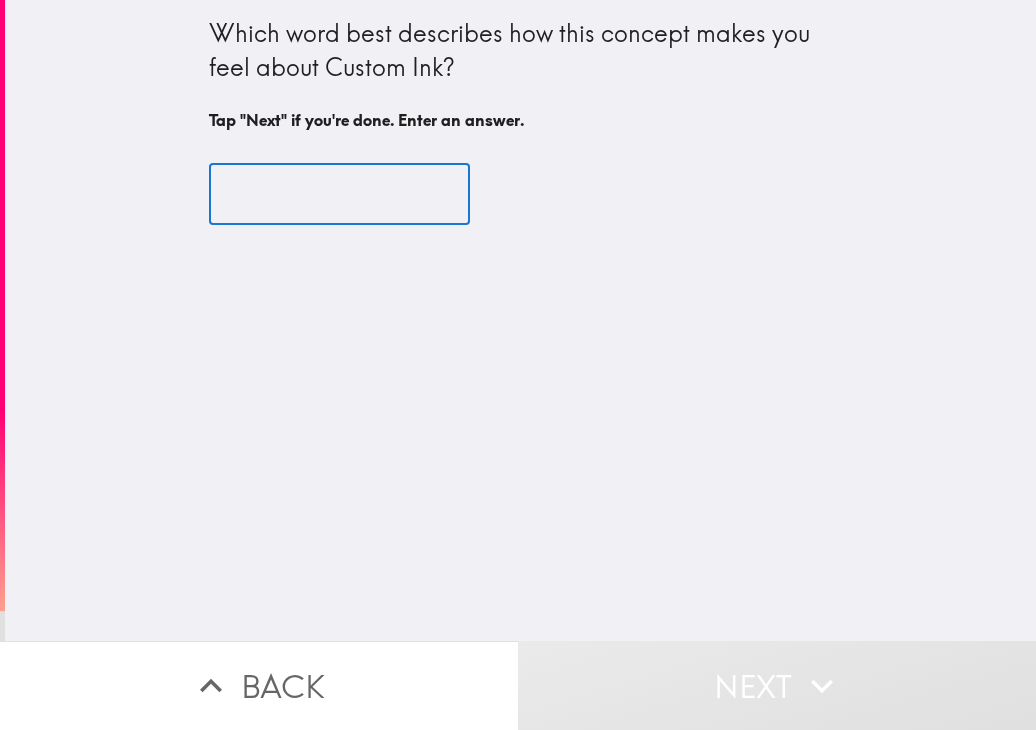 click at bounding box center [339, 195] 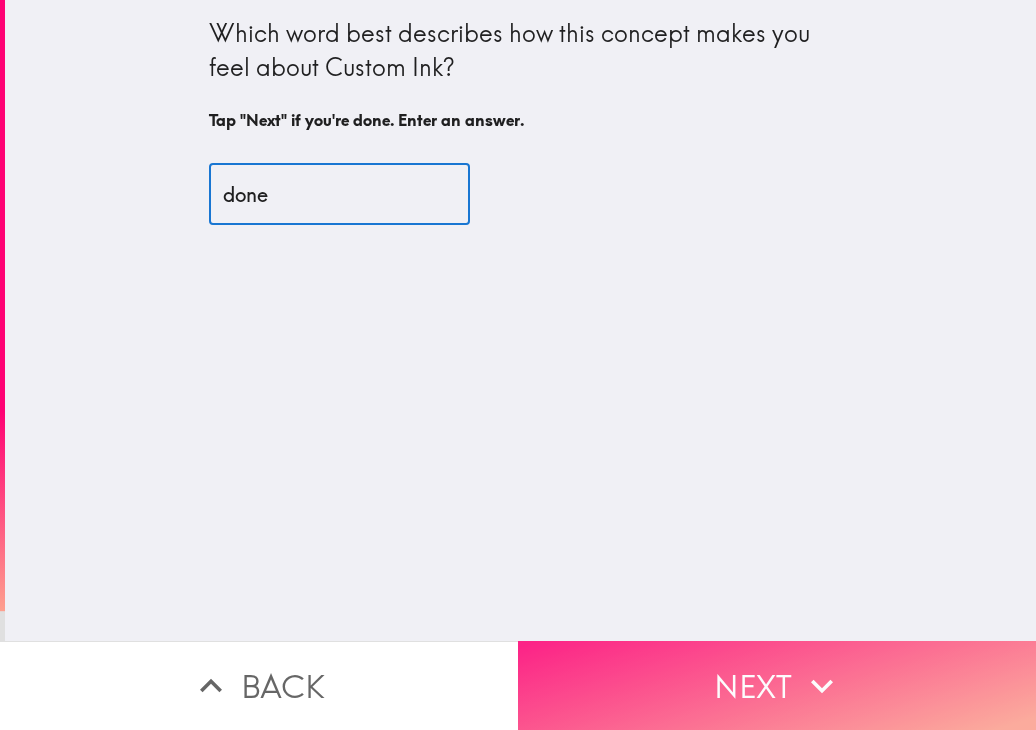 type on "done" 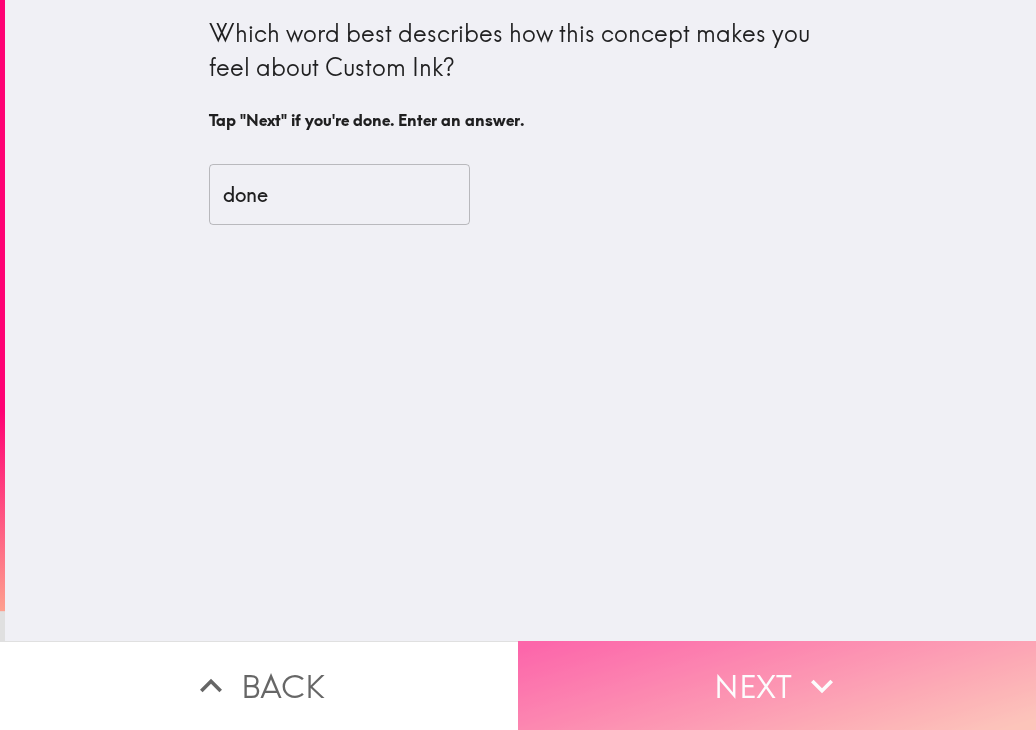 click on "Next" at bounding box center (777, 685) 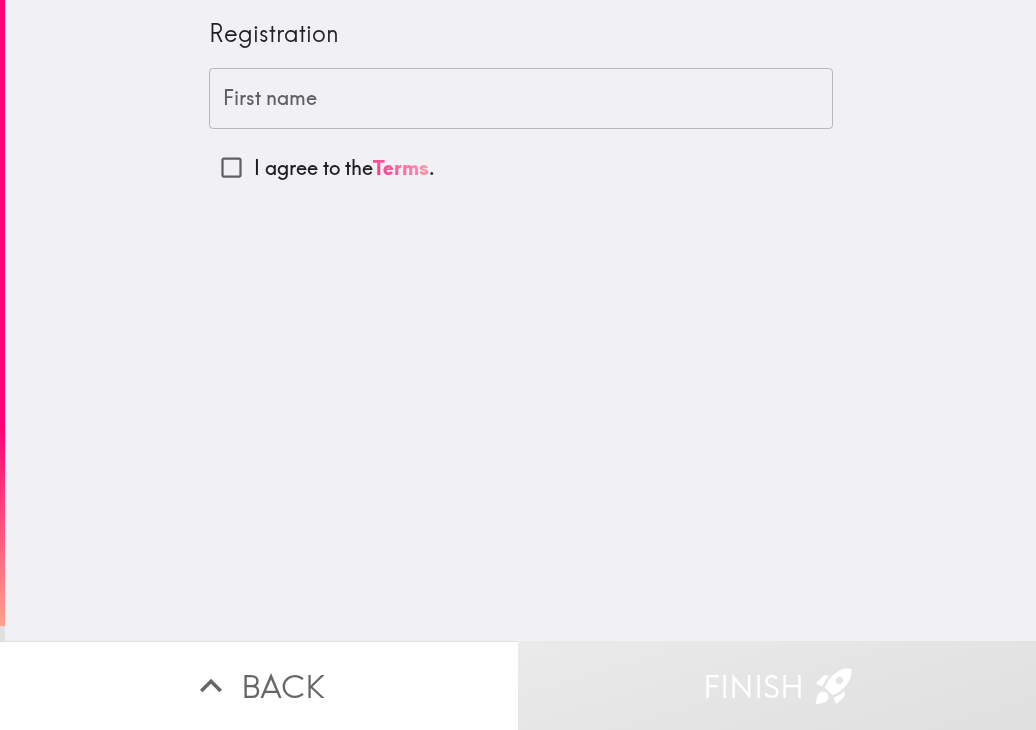 click on "Terms" at bounding box center [401, 167] 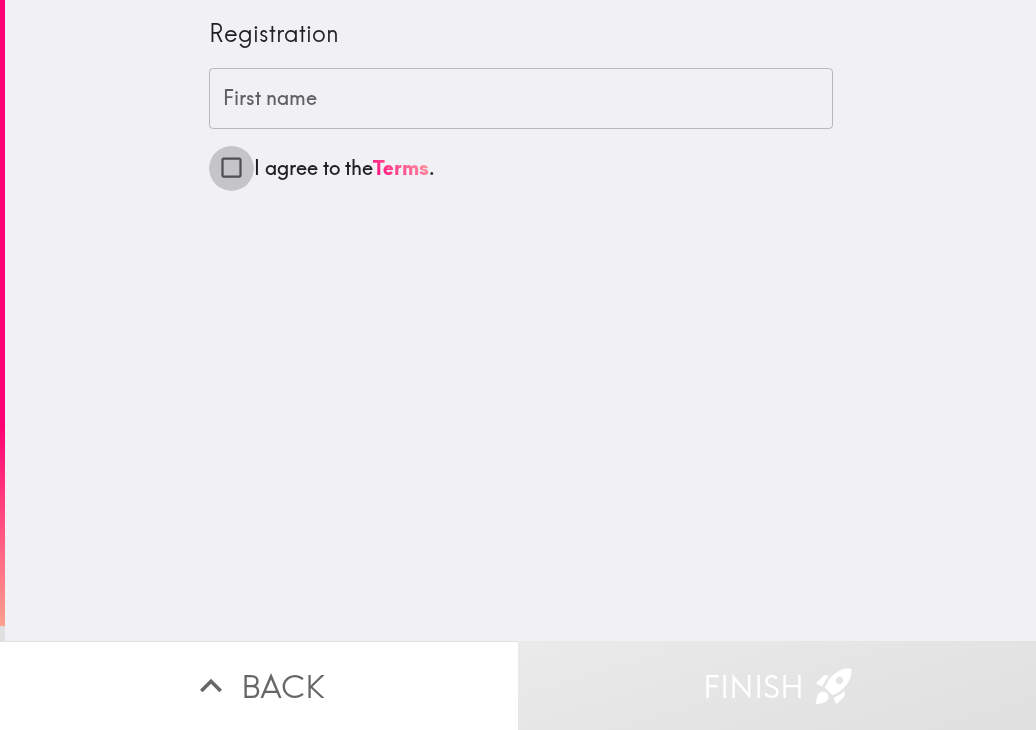click on "I agree to the  Terms ." at bounding box center [231, 167] 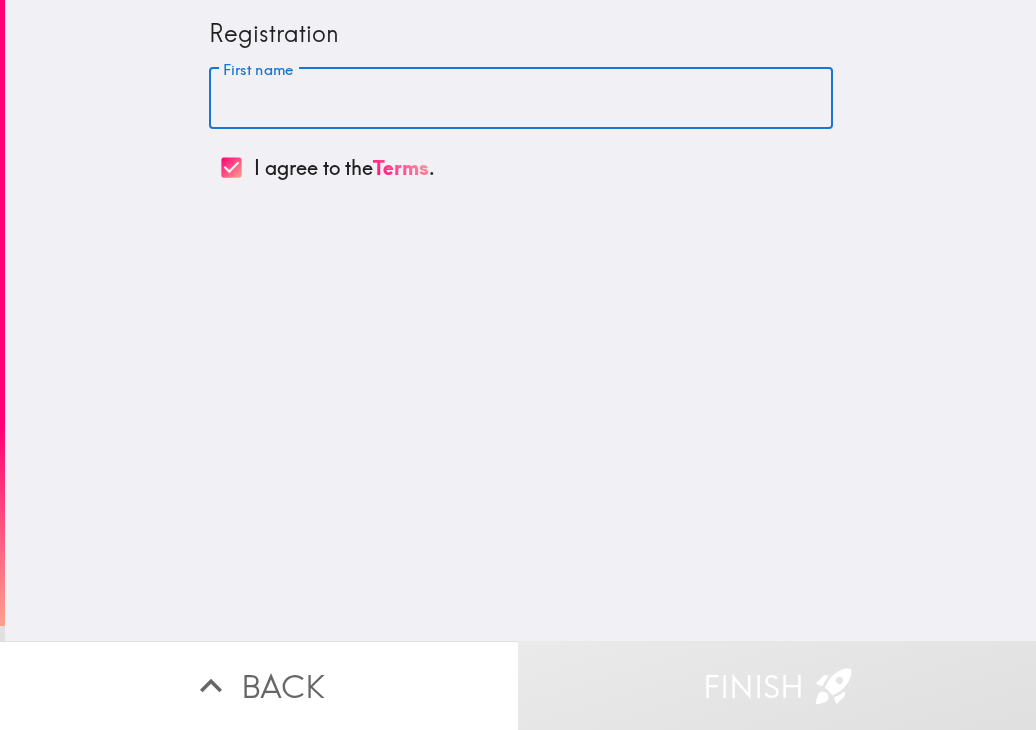 click on "First name" at bounding box center [521, 99] 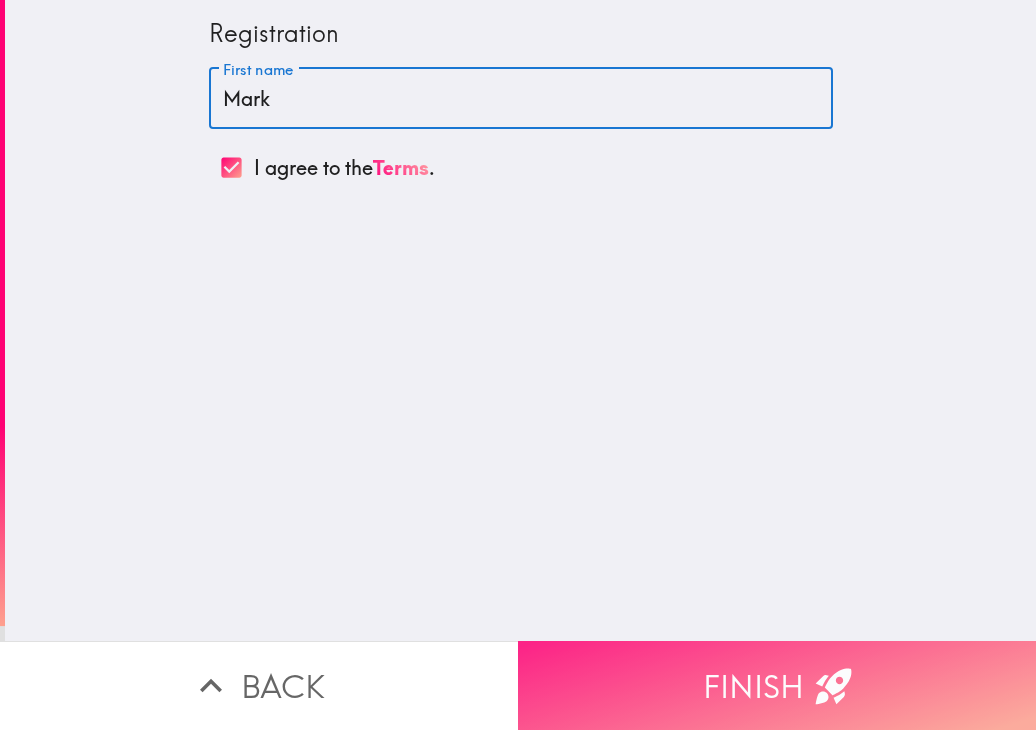 type on "Mark" 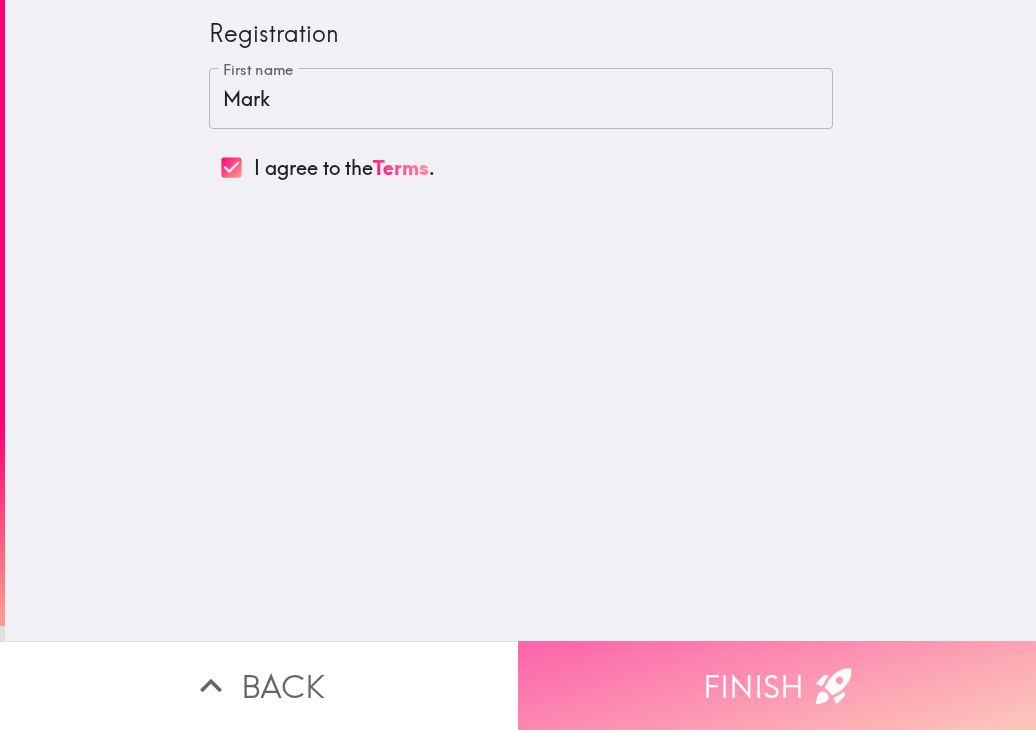 click on "Finish" at bounding box center [777, 685] 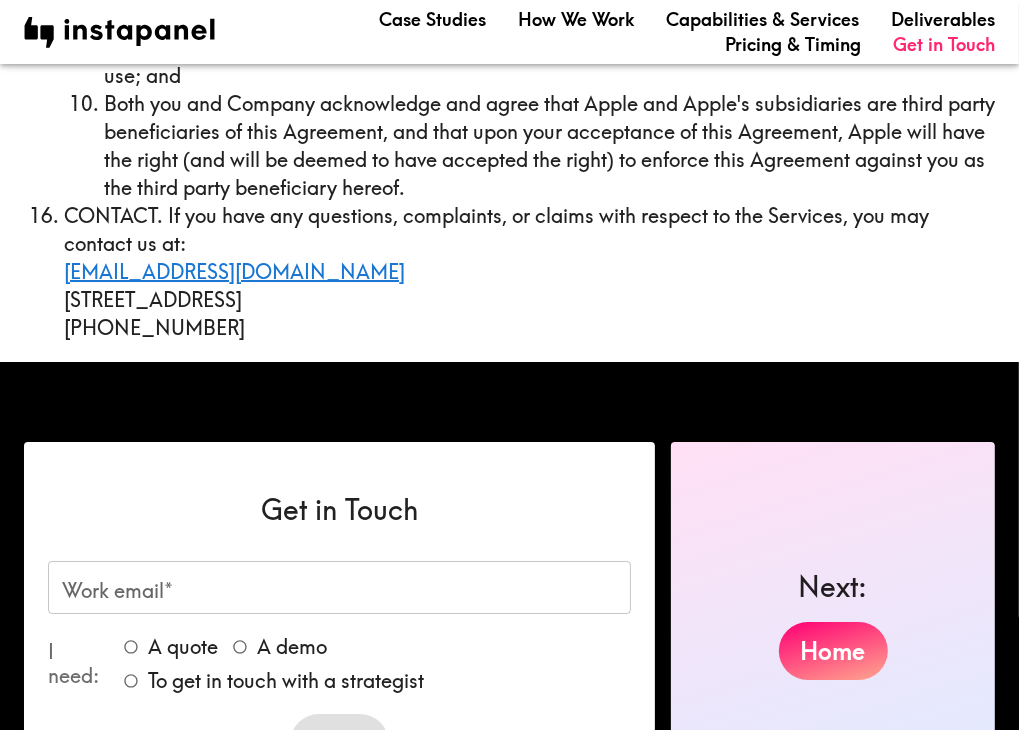 scroll, scrollTop: 10186, scrollLeft: 0, axis: vertical 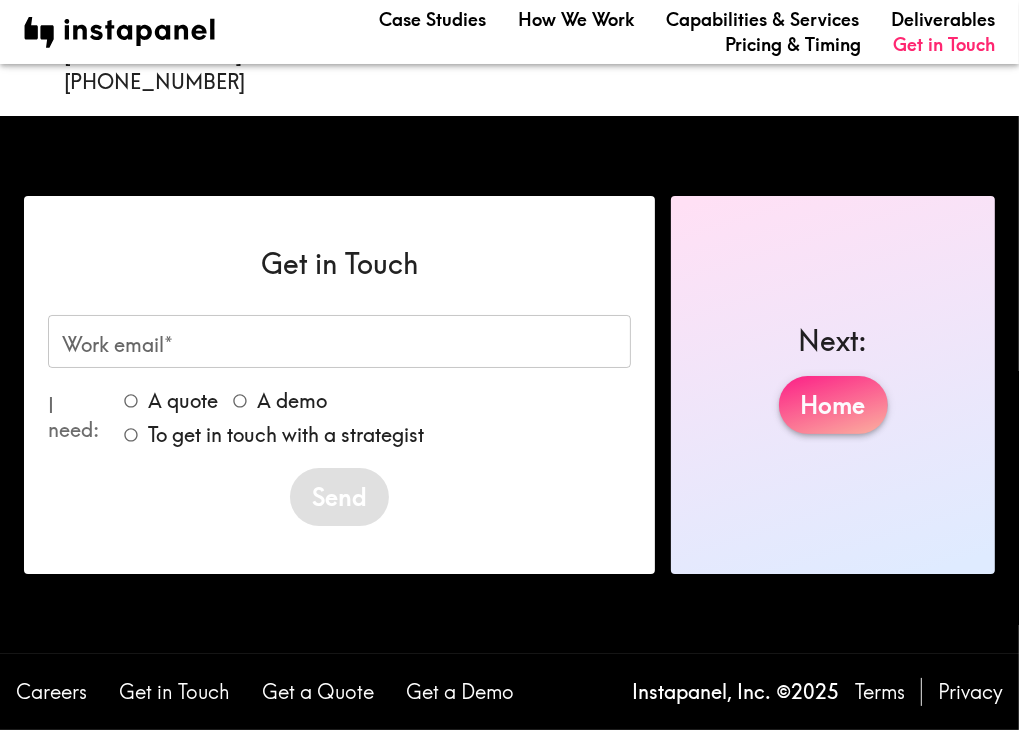 click on "Home" at bounding box center [833, 405] 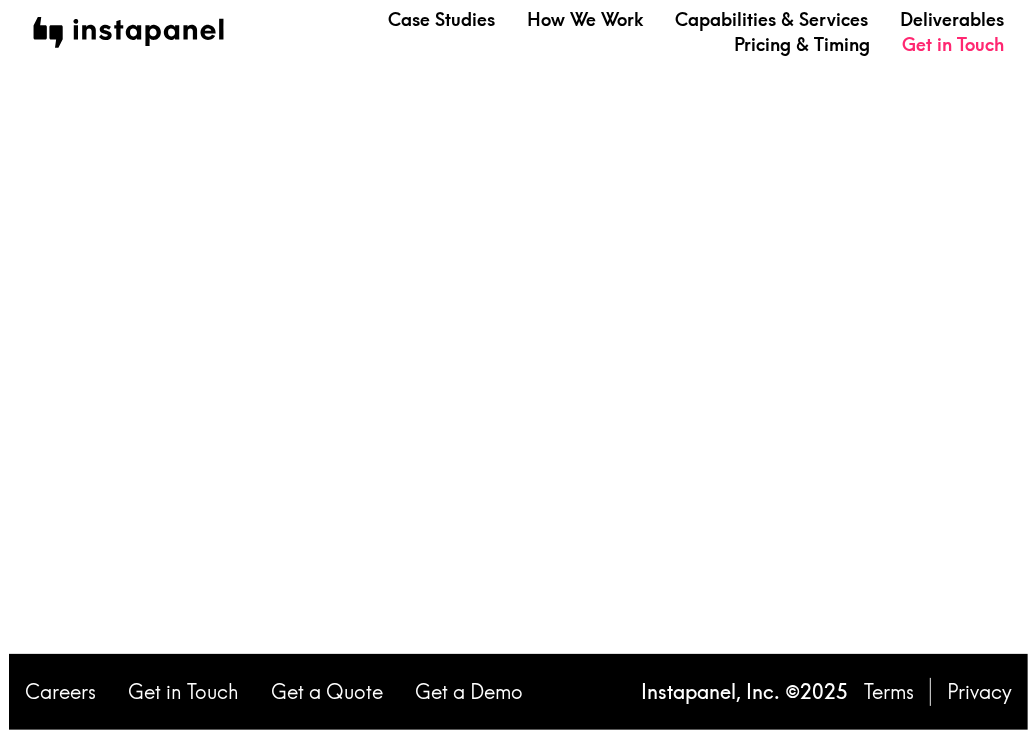 scroll, scrollTop: 0, scrollLeft: 0, axis: both 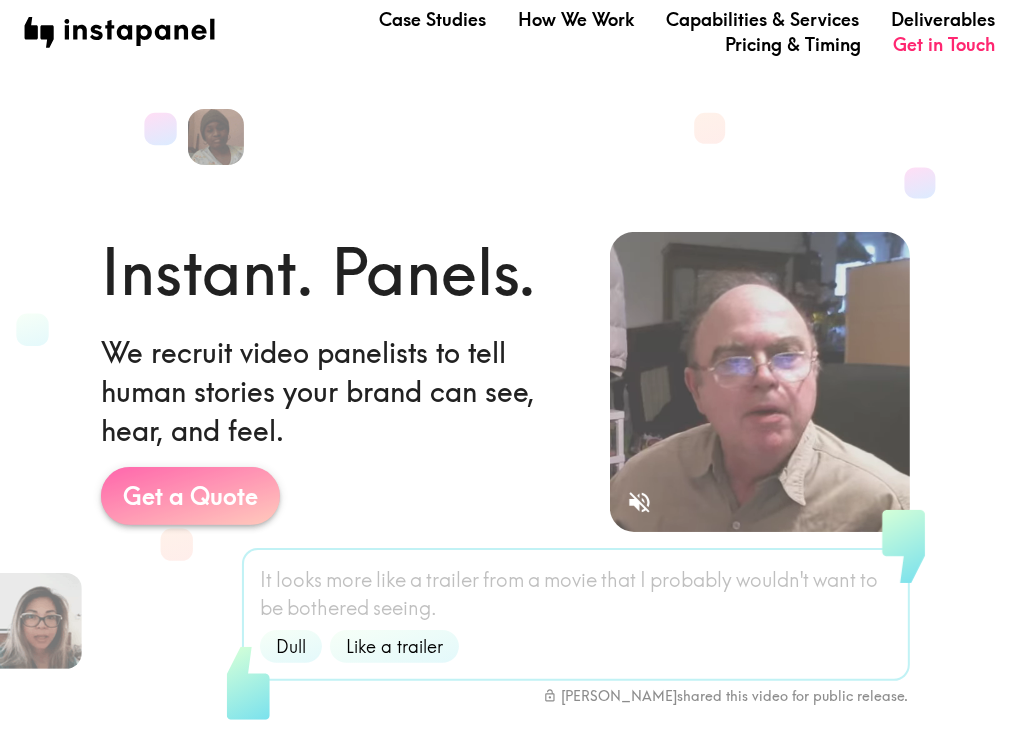click on "Get a Quote" at bounding box center (190, 496) 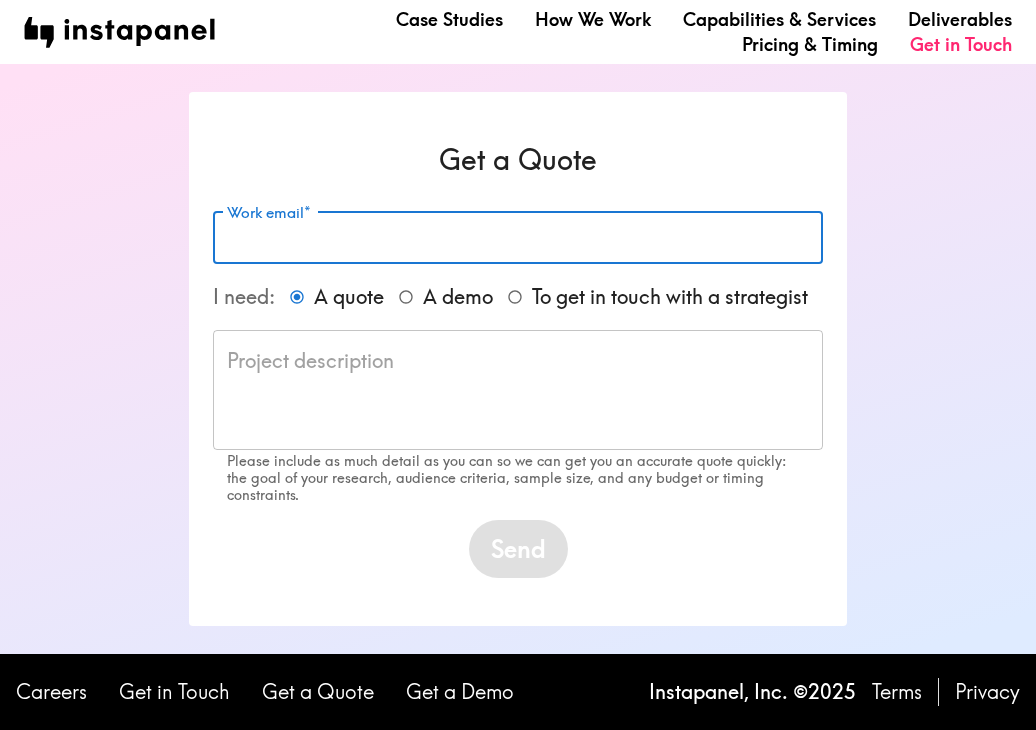 click on "Work email*" at bounding box center [518, 237] 